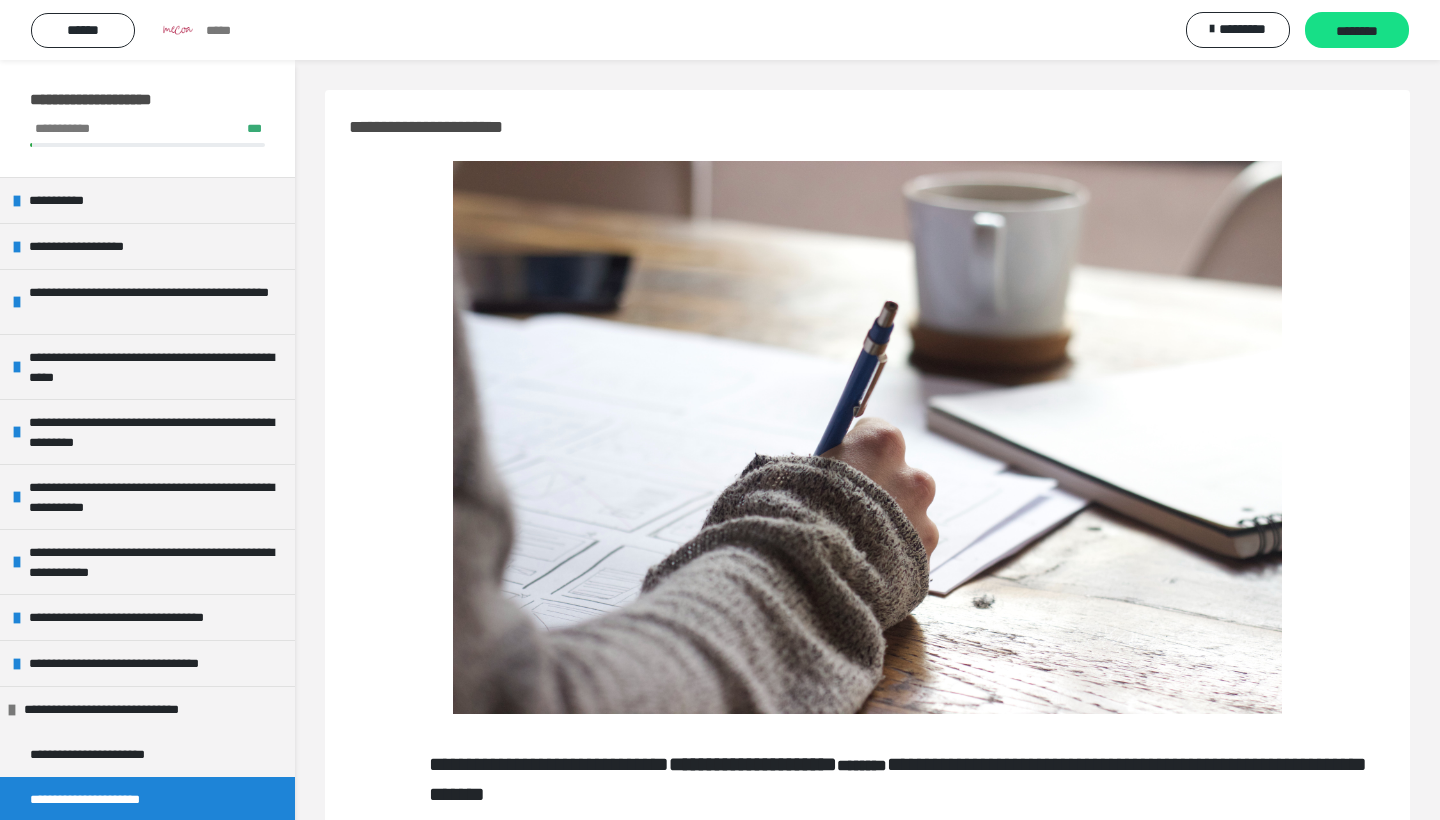 scroll, scrollTop: 0, scrollLeft: 0, axis: both 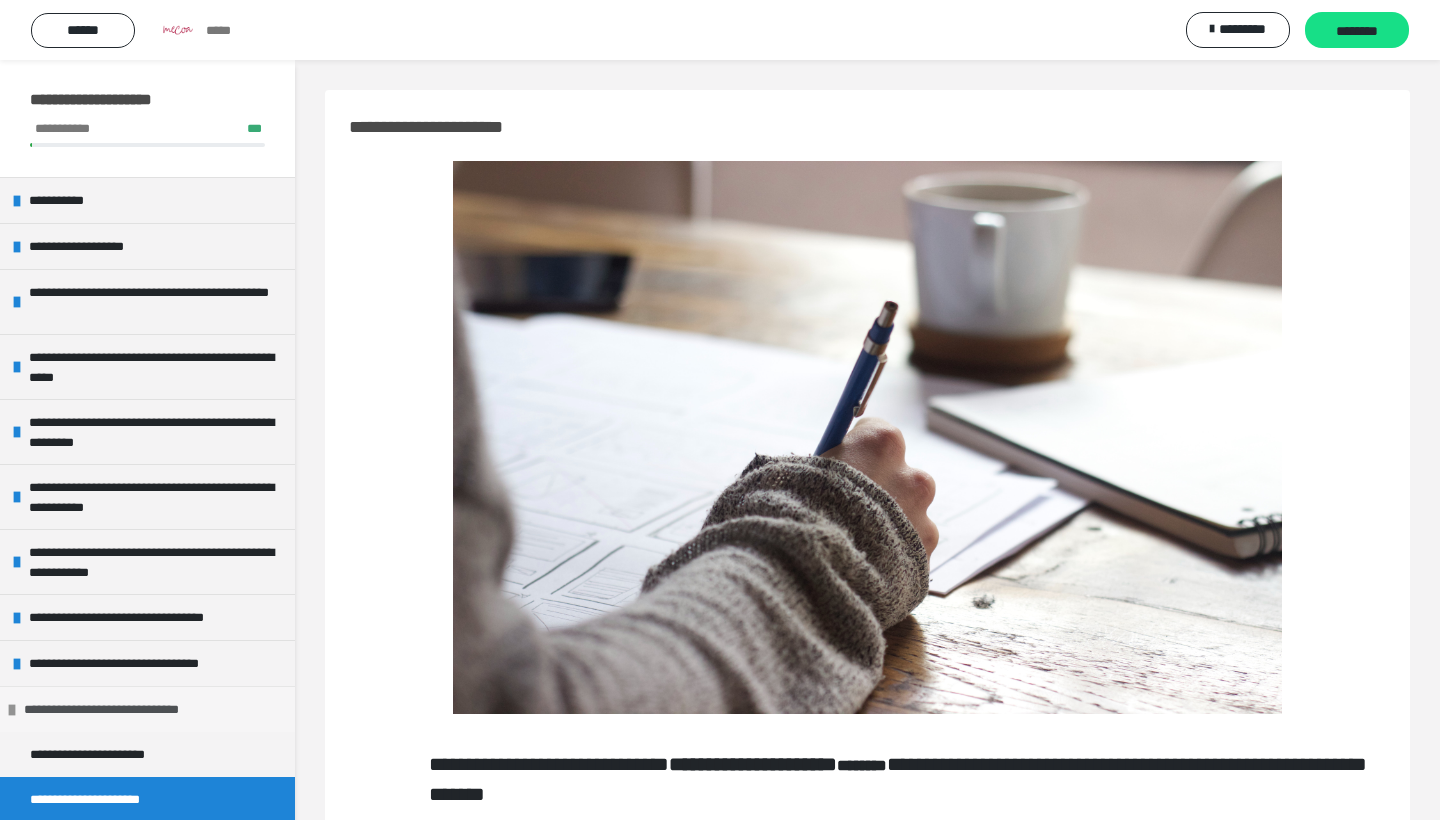 click at bounding box center (12, 710) 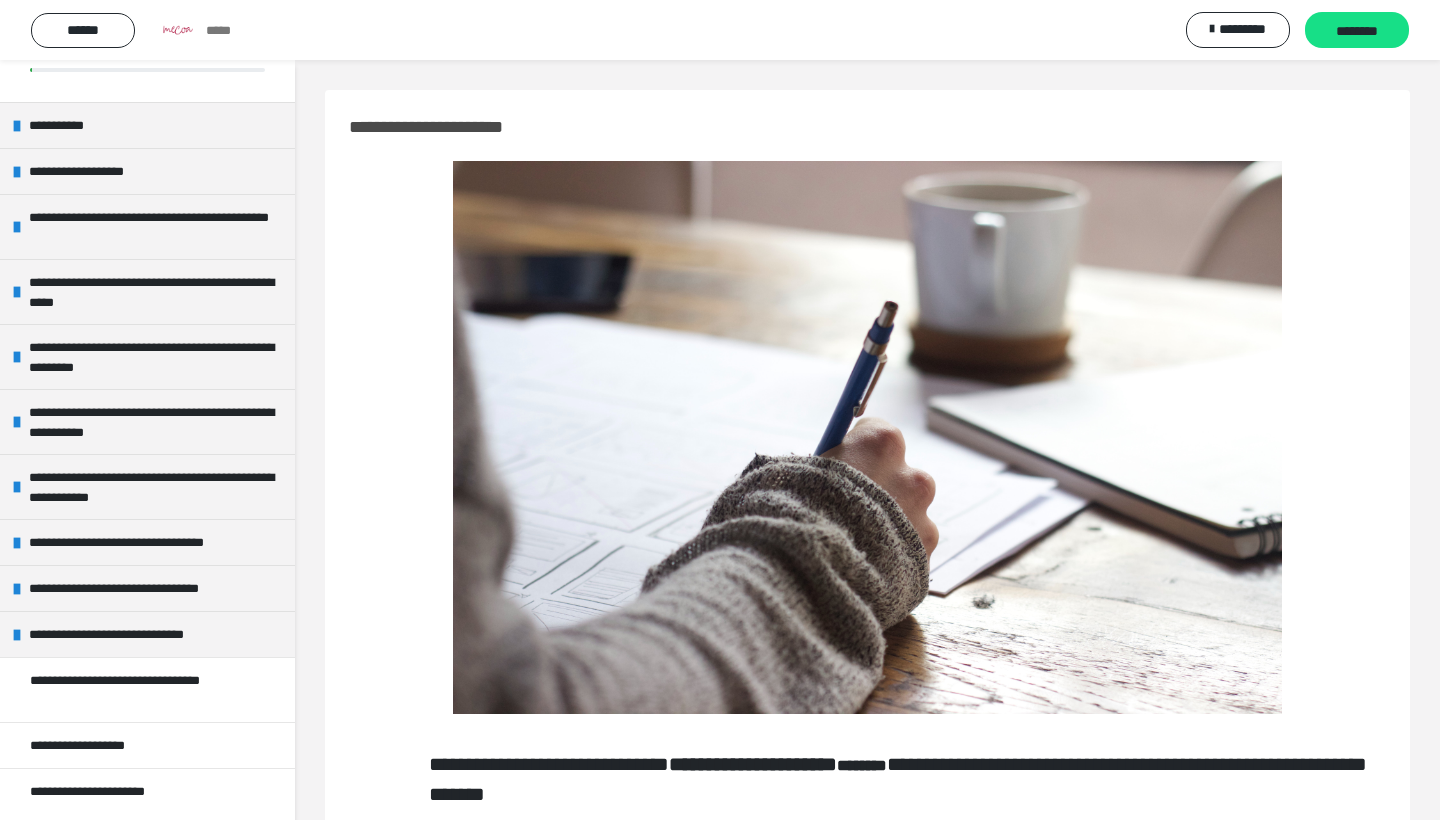 scroll, scrollTop: 74, scrollLeft: 0, axis: vertical 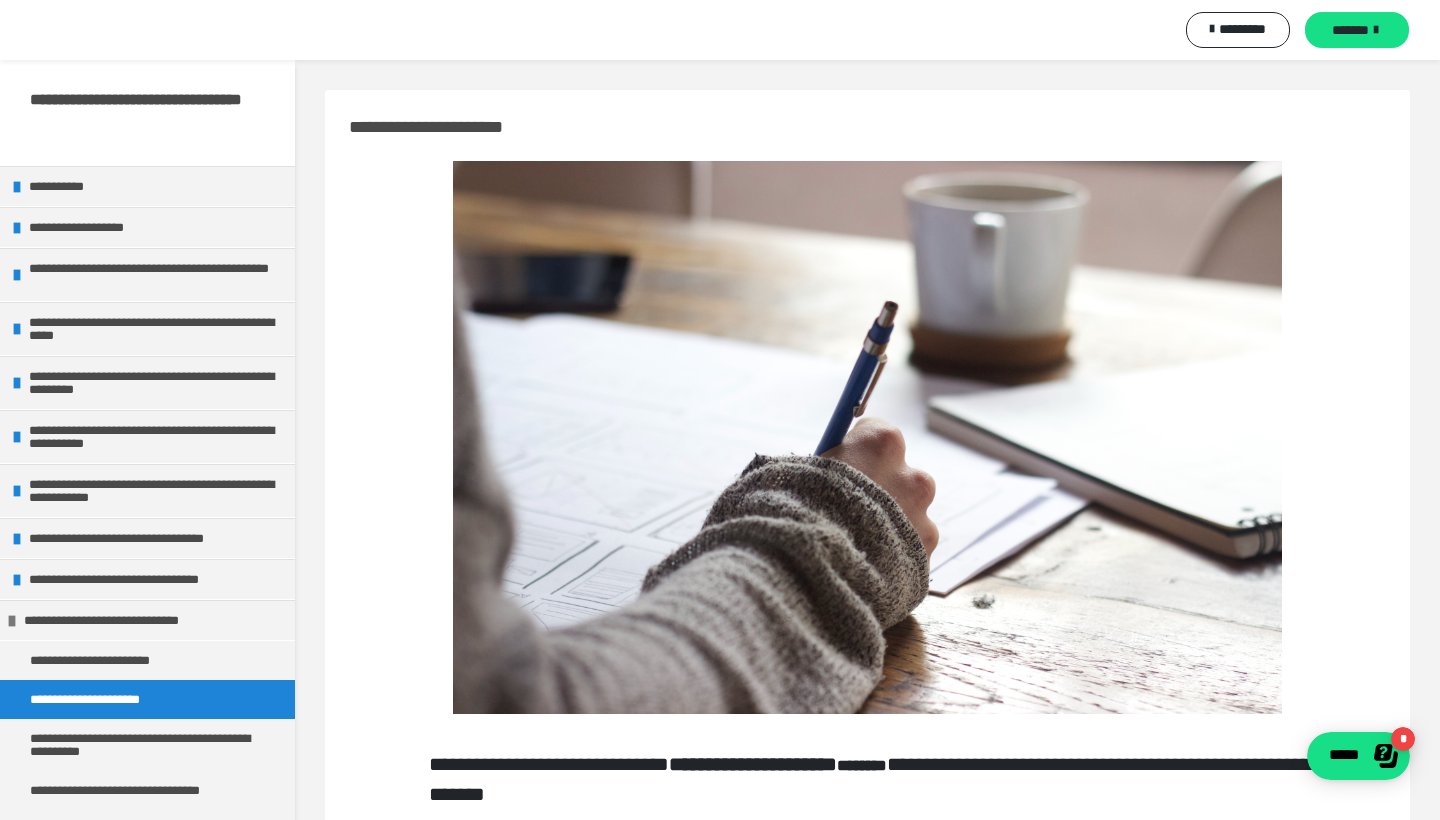 click on "**********" at bounding box center [152, 620] 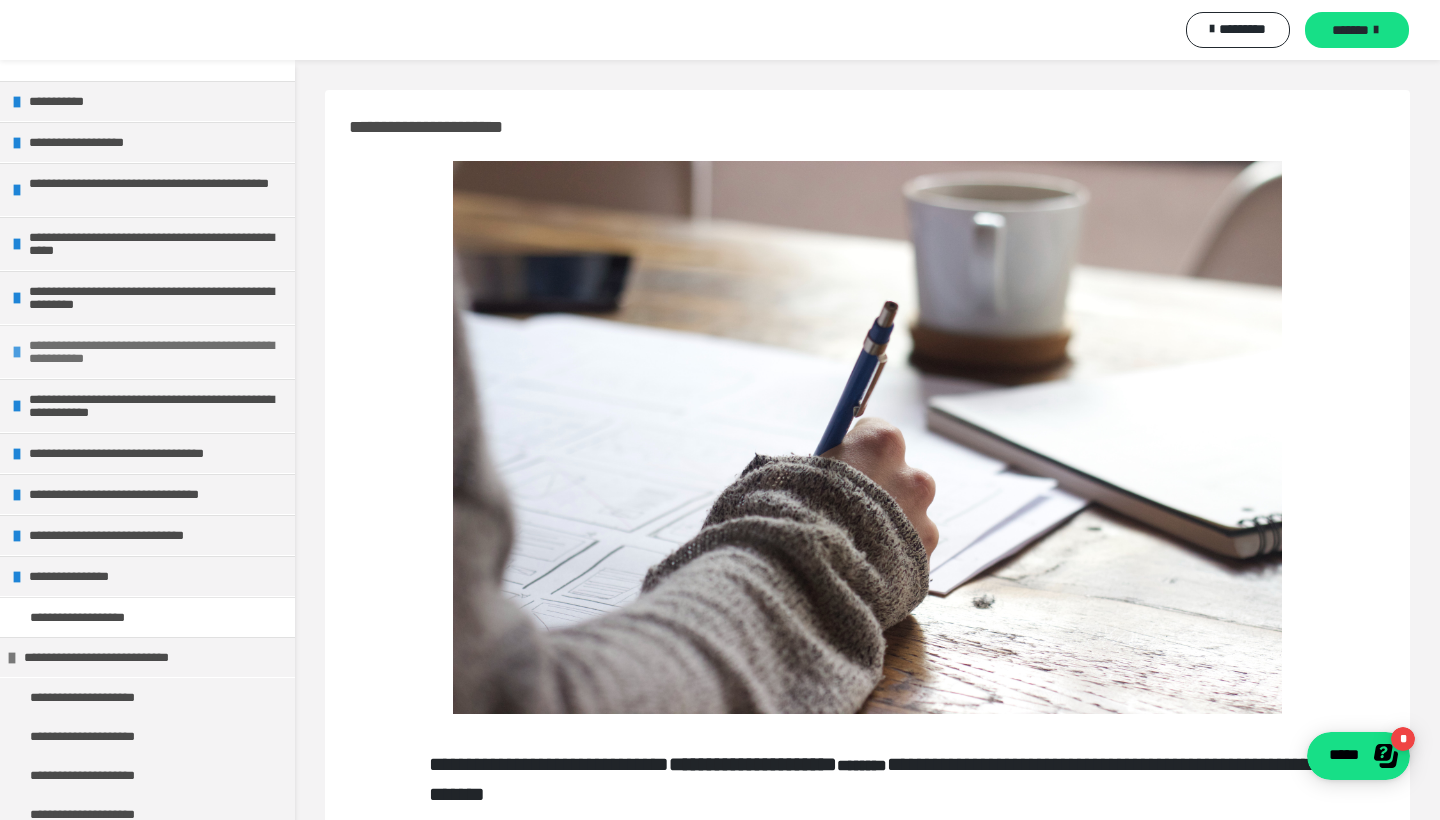 scroll, scrollTop: 84, scrollLeft: 0, axis: vertical 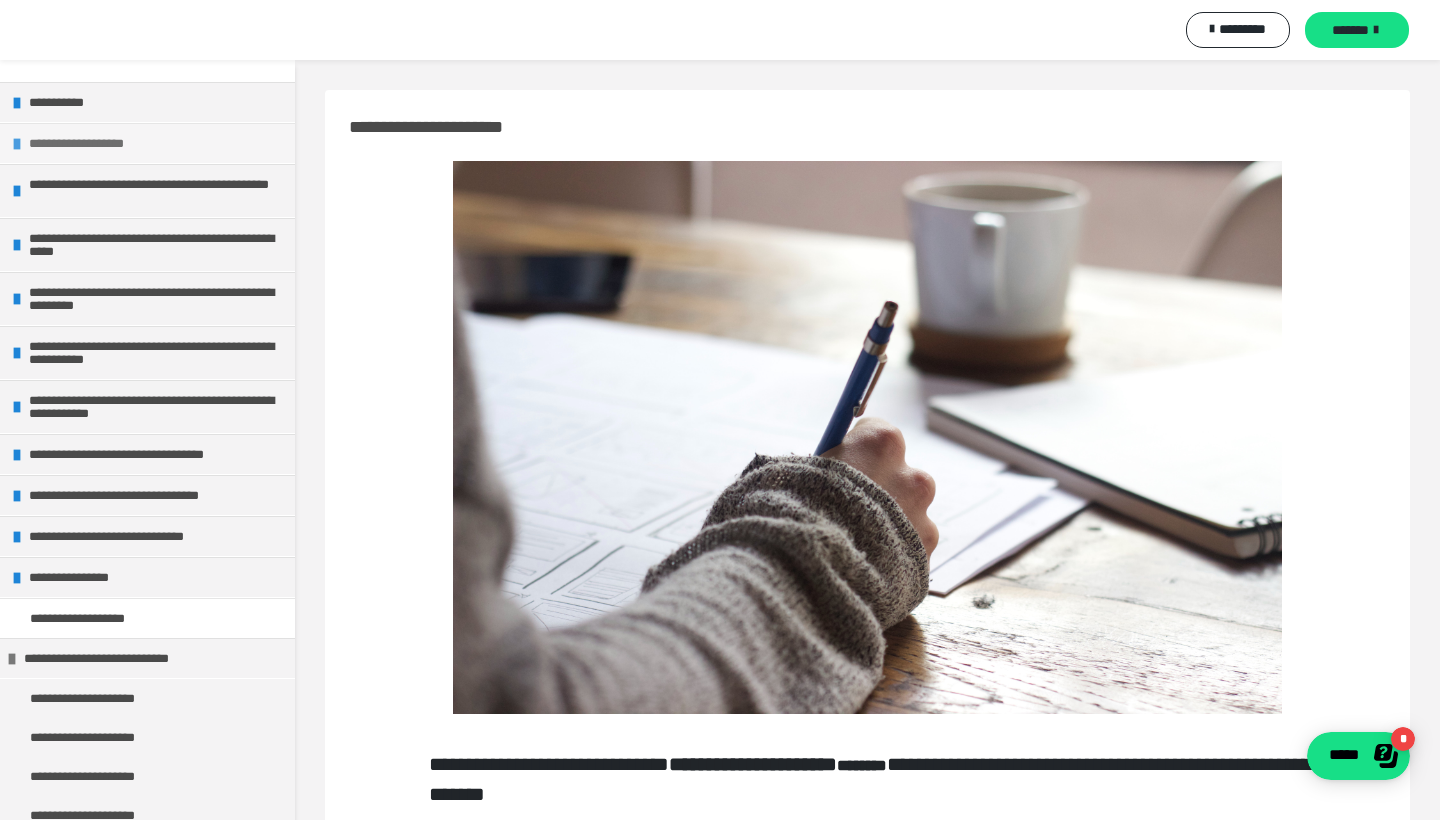 click at bounding box center [17, 144] 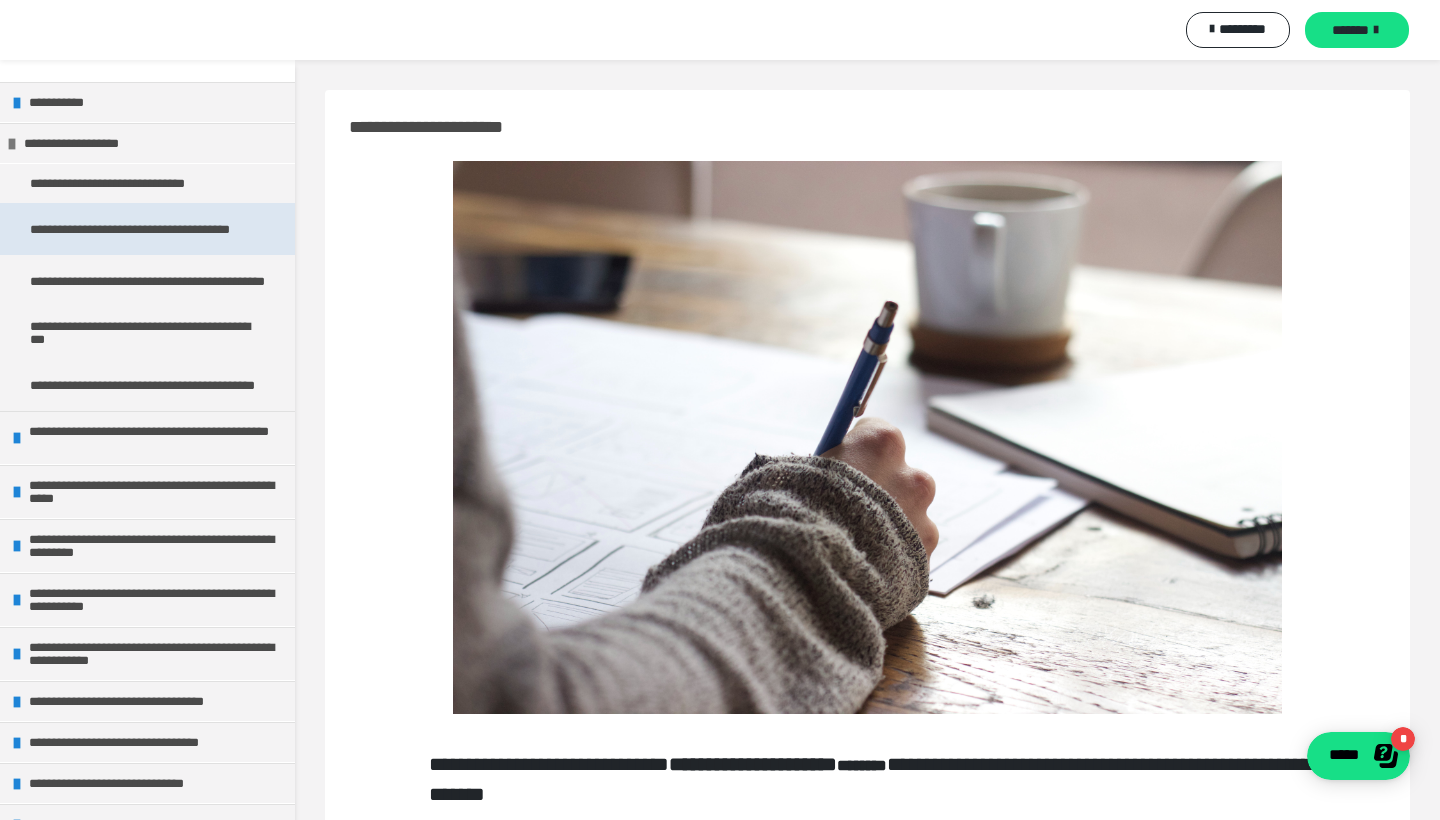 click on "**********" at bounding box center [147, 229] 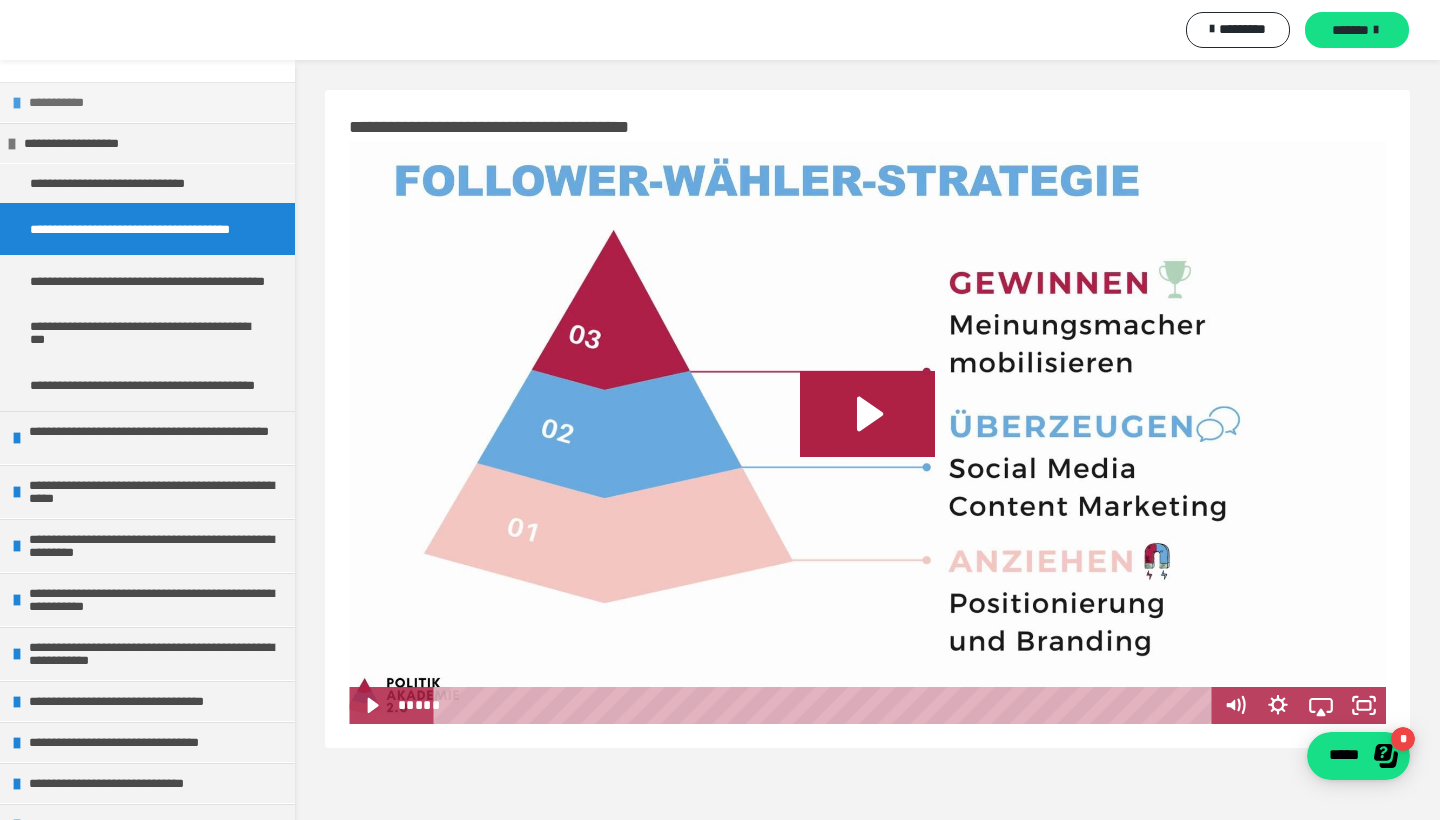 click at bounding box center (17, 103) 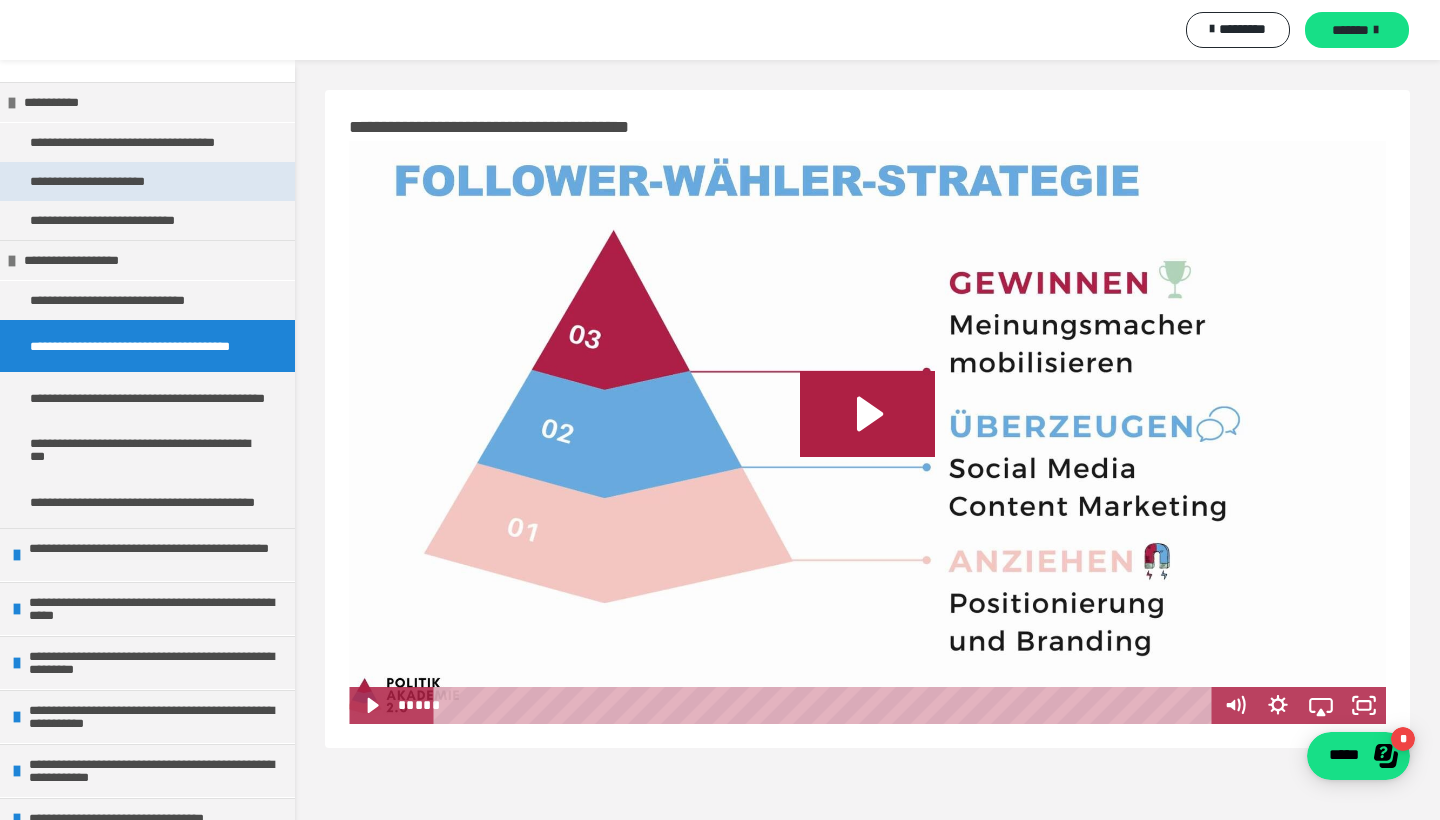 click on "**********" at bounding box center (104, 181) 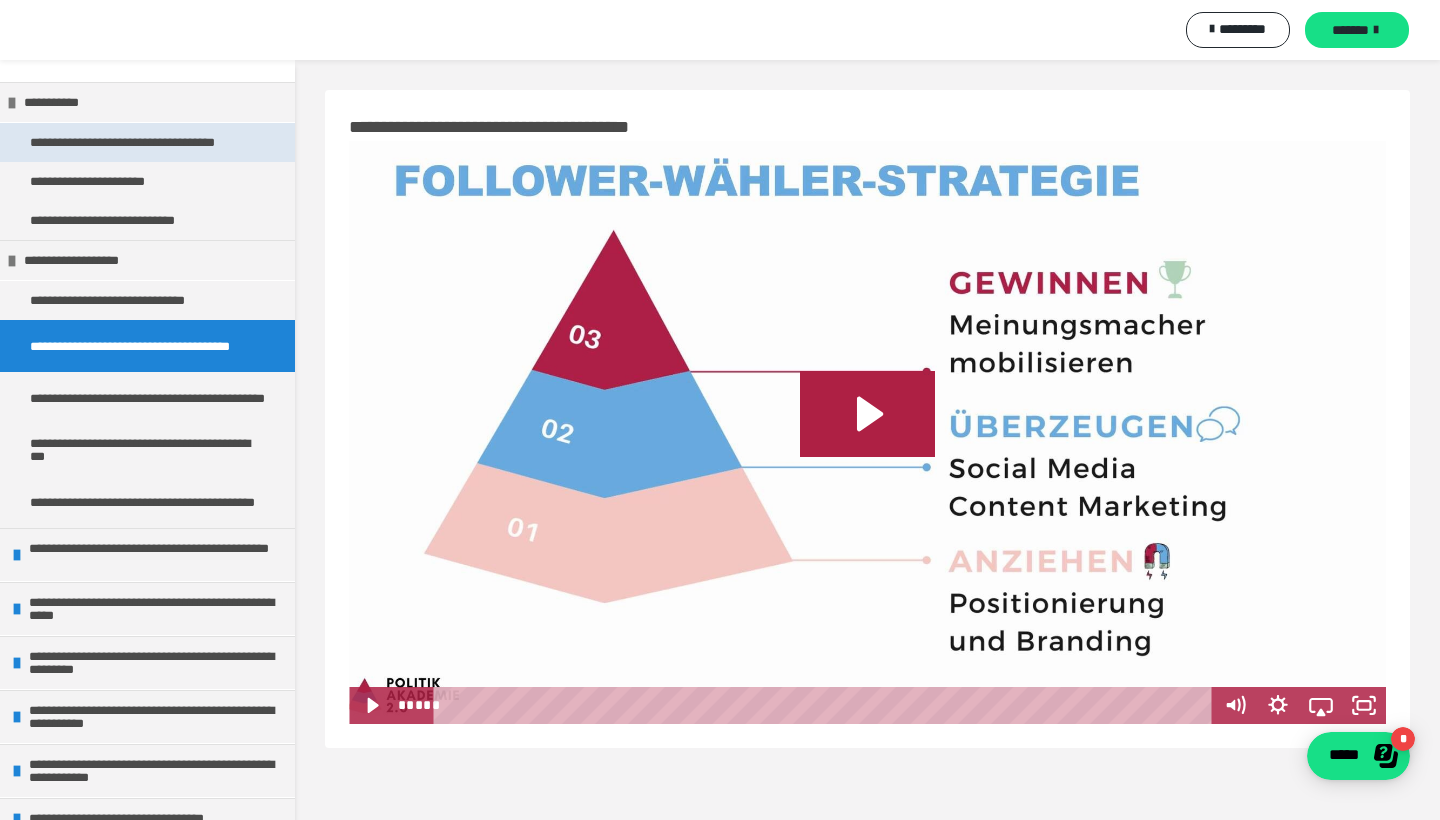 click on "**********" at bounding box center (146, 142) 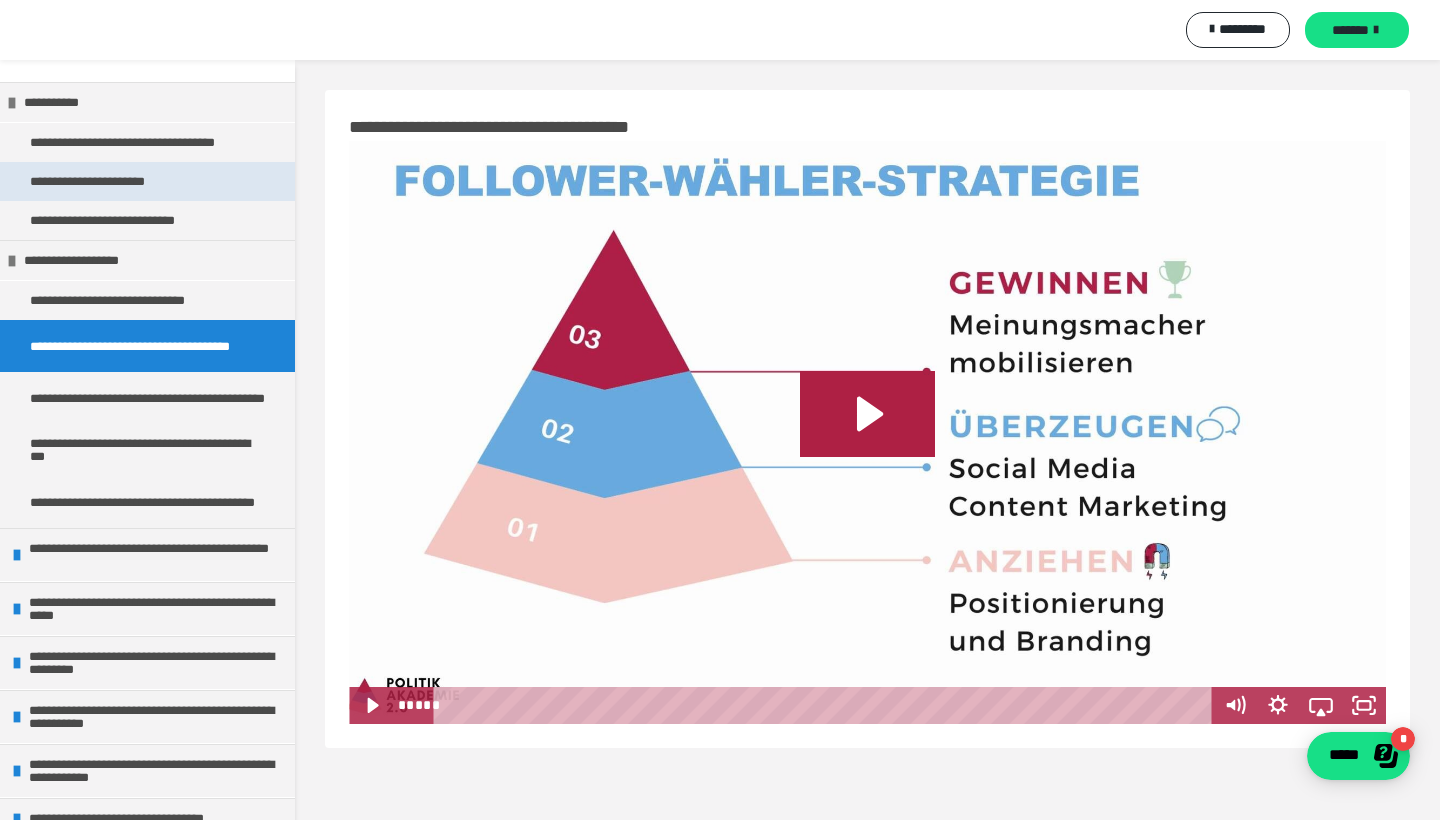 click on "**********" at bounding box center [104, 181] 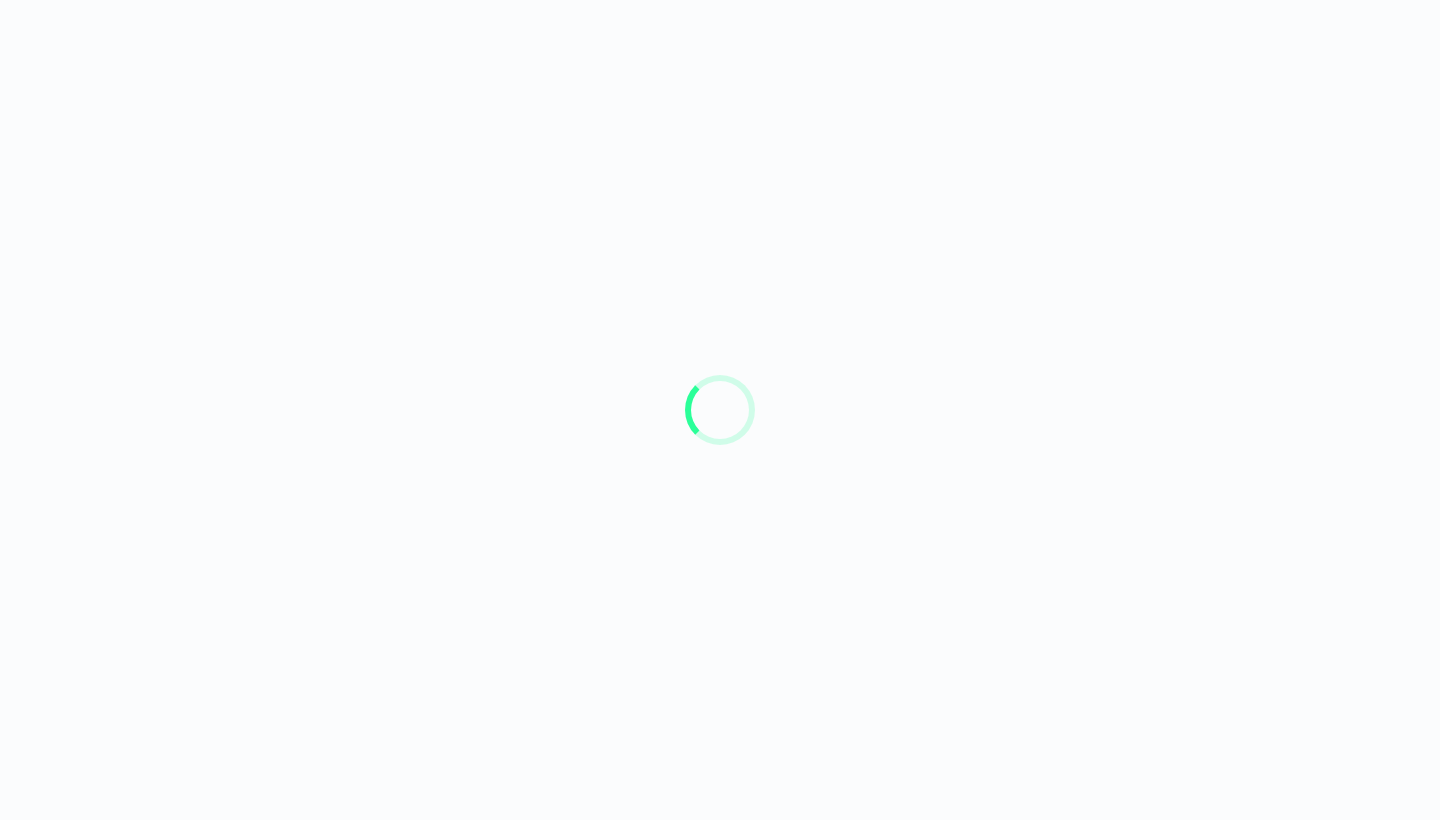 scroll, scrollTop: 0, scrollLeft: 0, axis: both 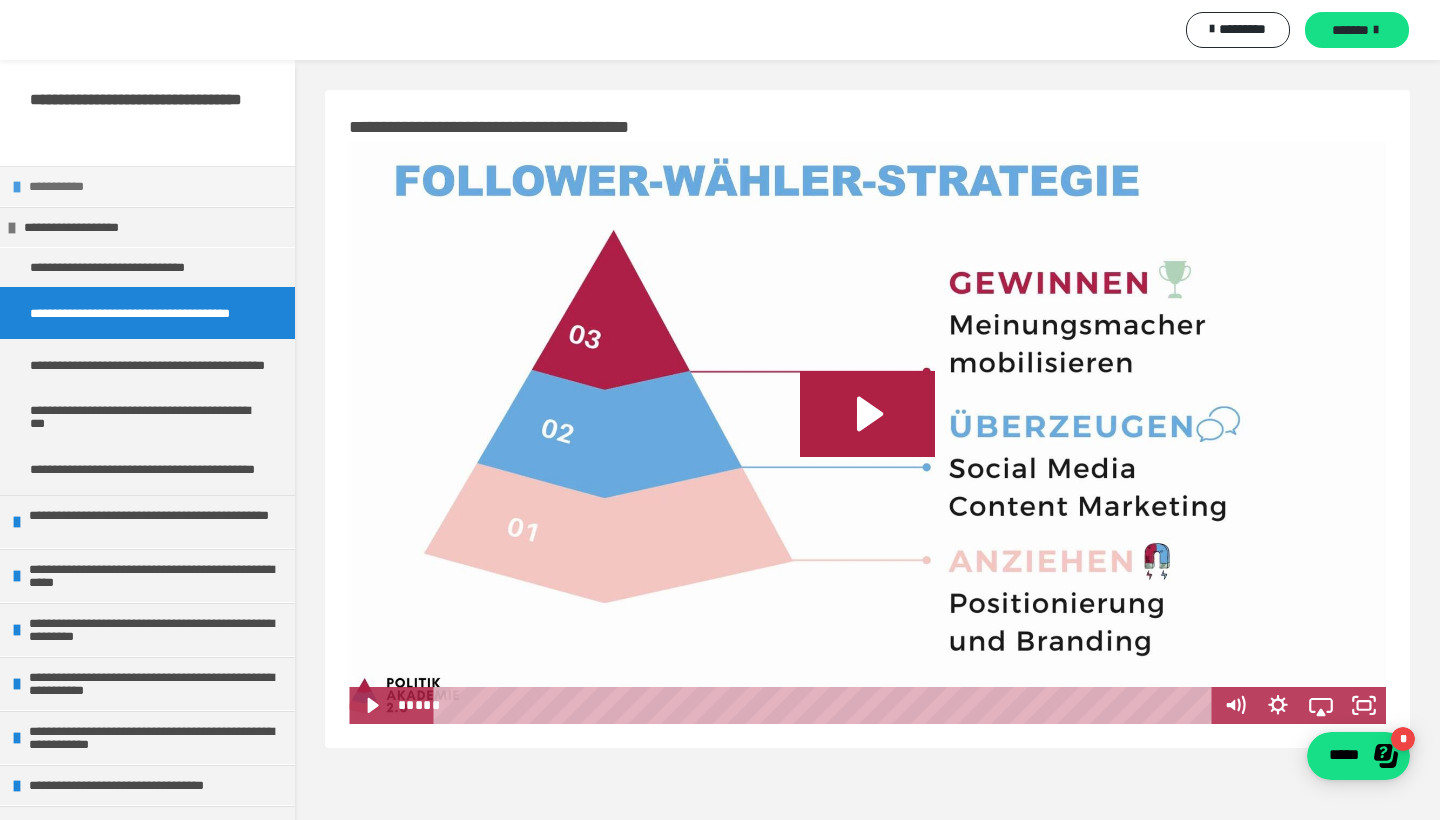 click on "**********" at bounding box center [157, 186] 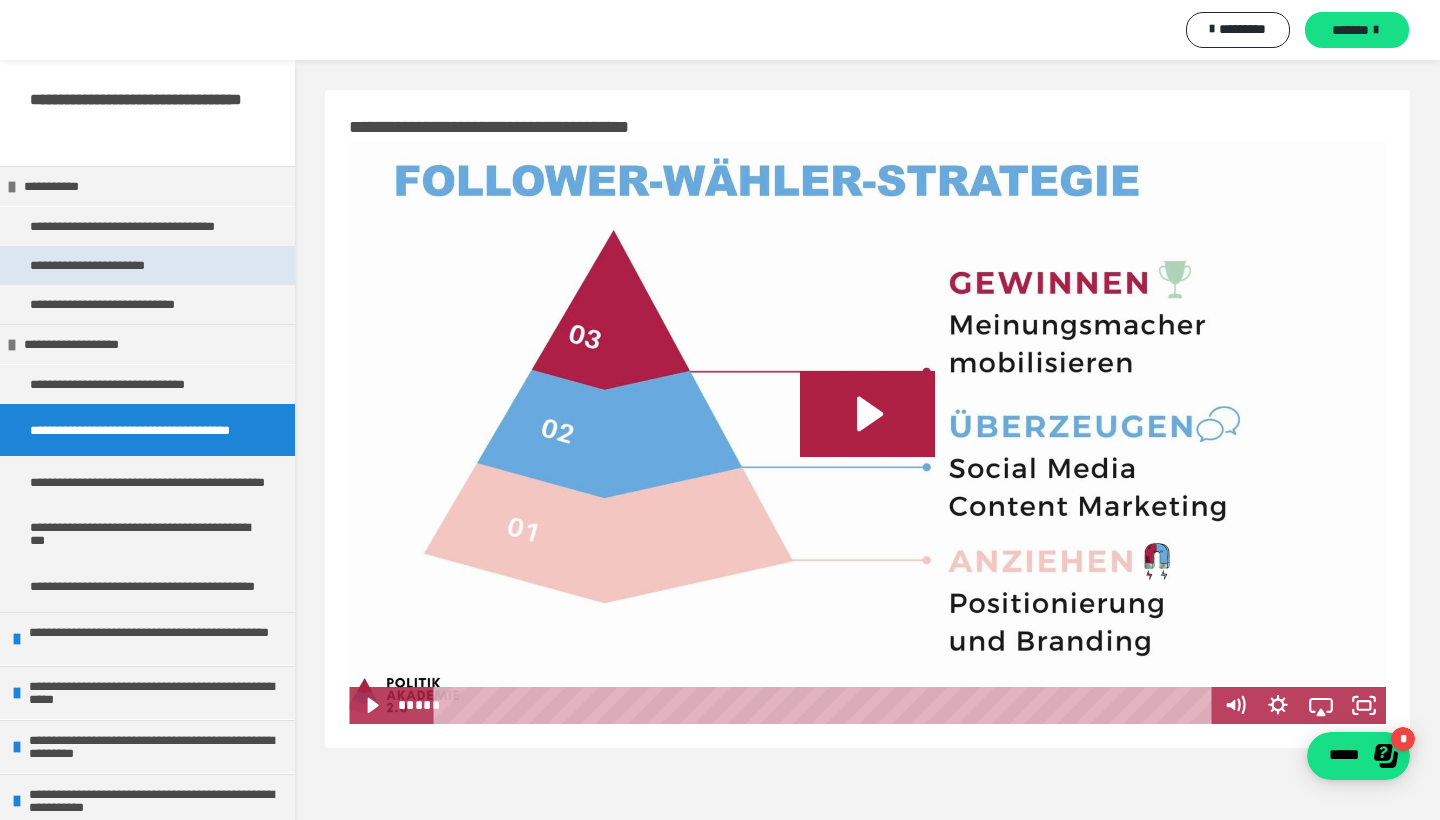 click on "**********" at bounding box center [147, 265] 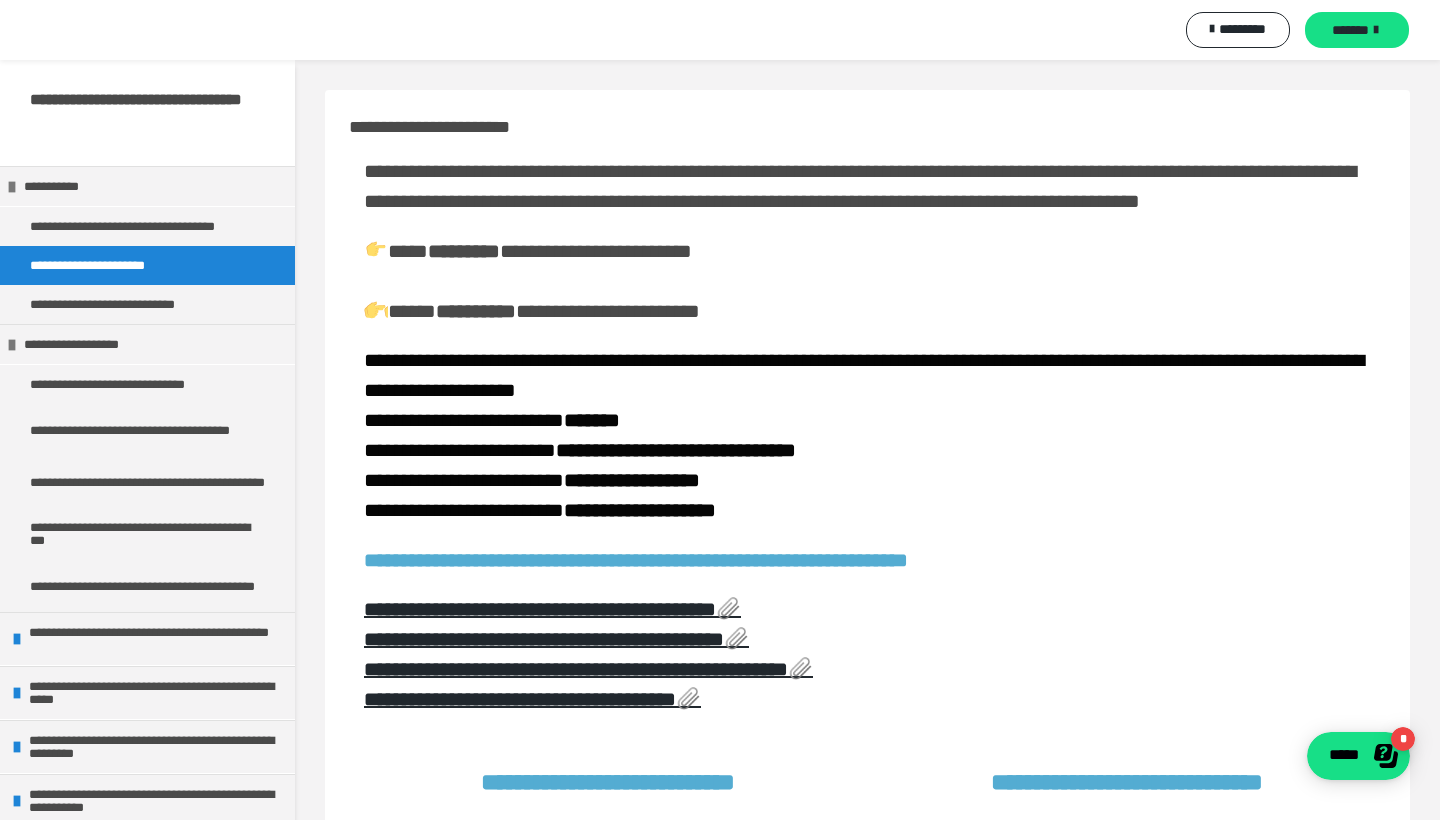 click on "**********" at bounding box center (104, 265) 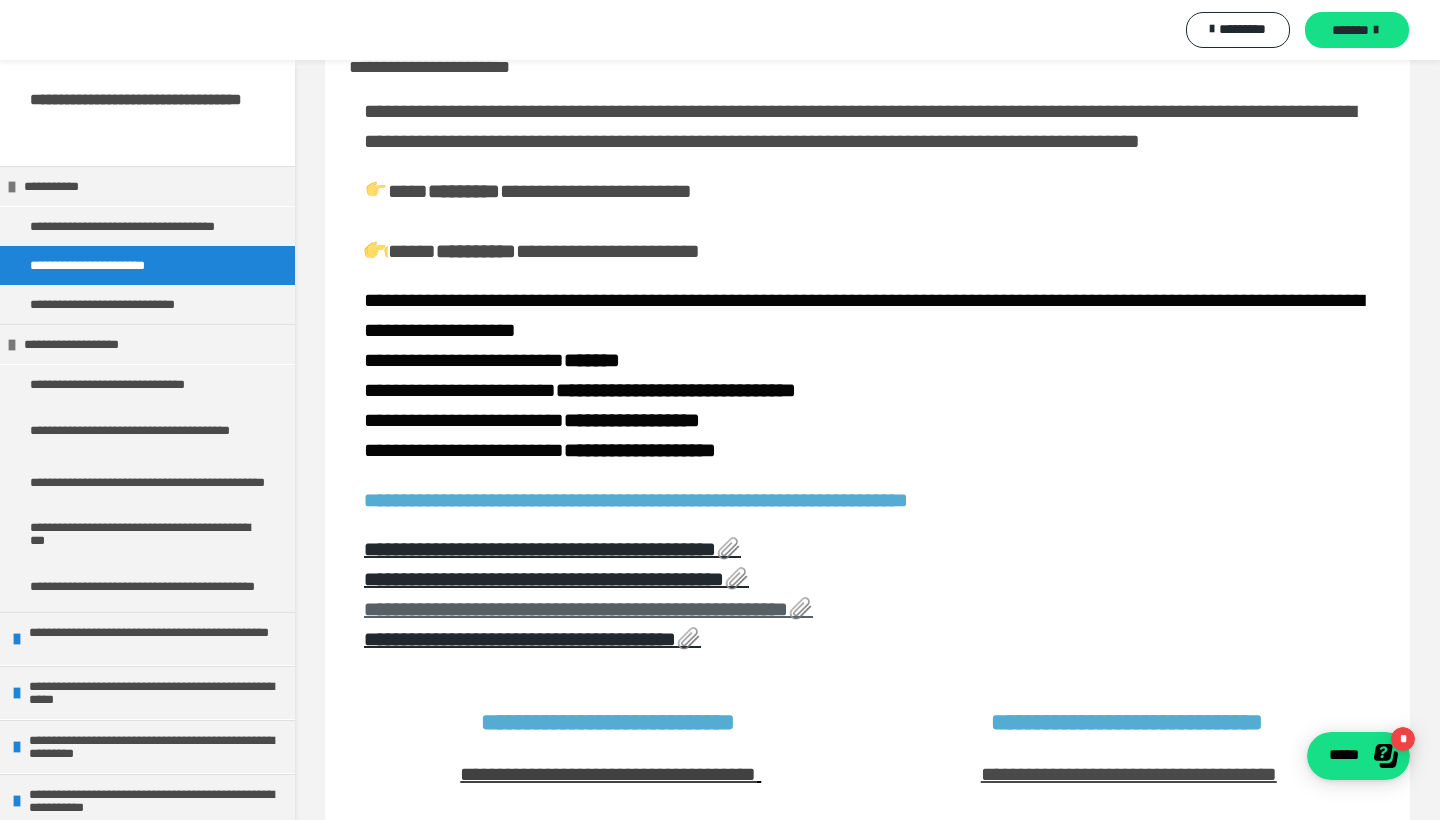 scroll, scrollTop: 61, scrollLeft: 0, axis: vertical 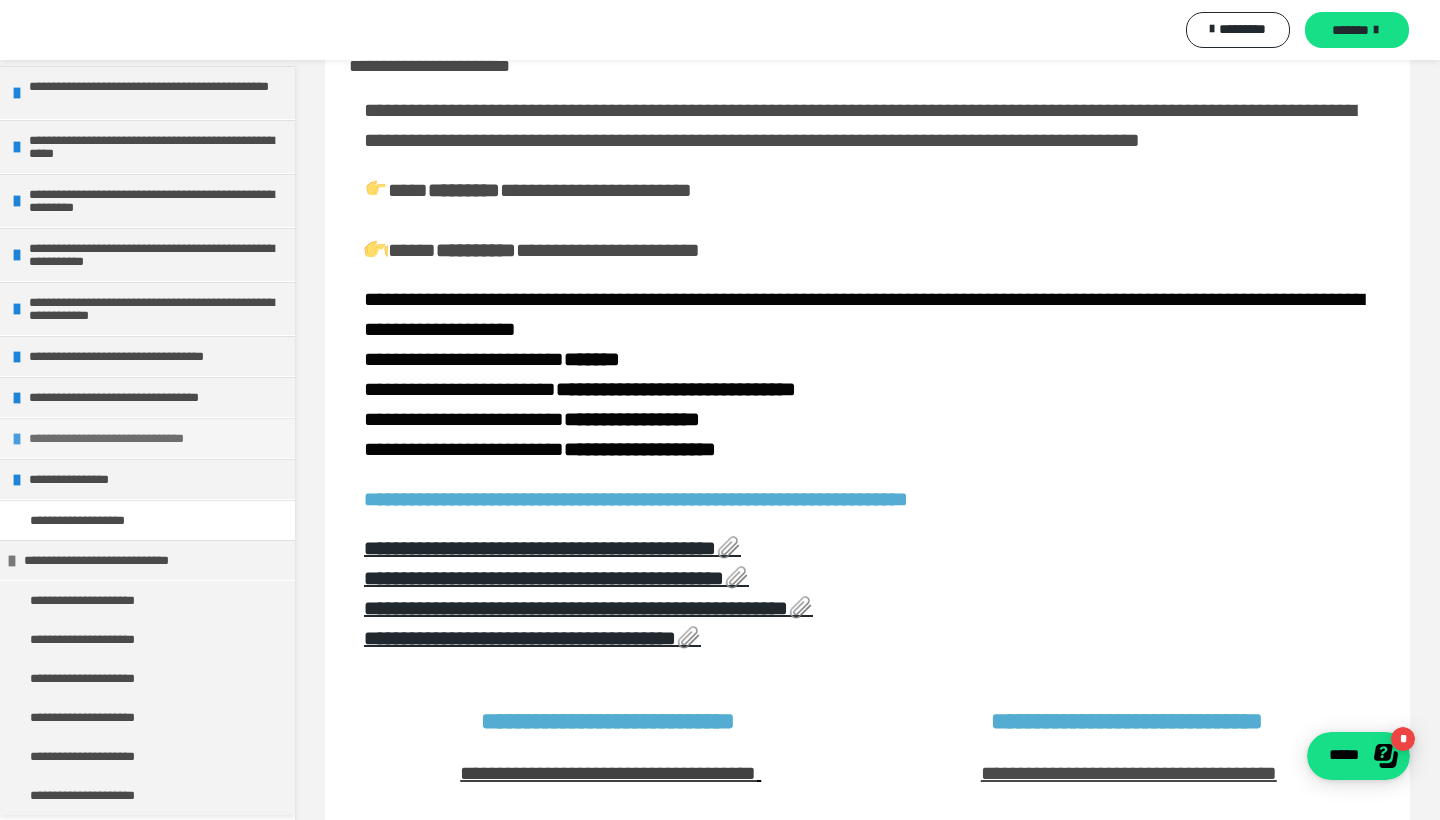 click on "**********" at bounding box center (157, 438) 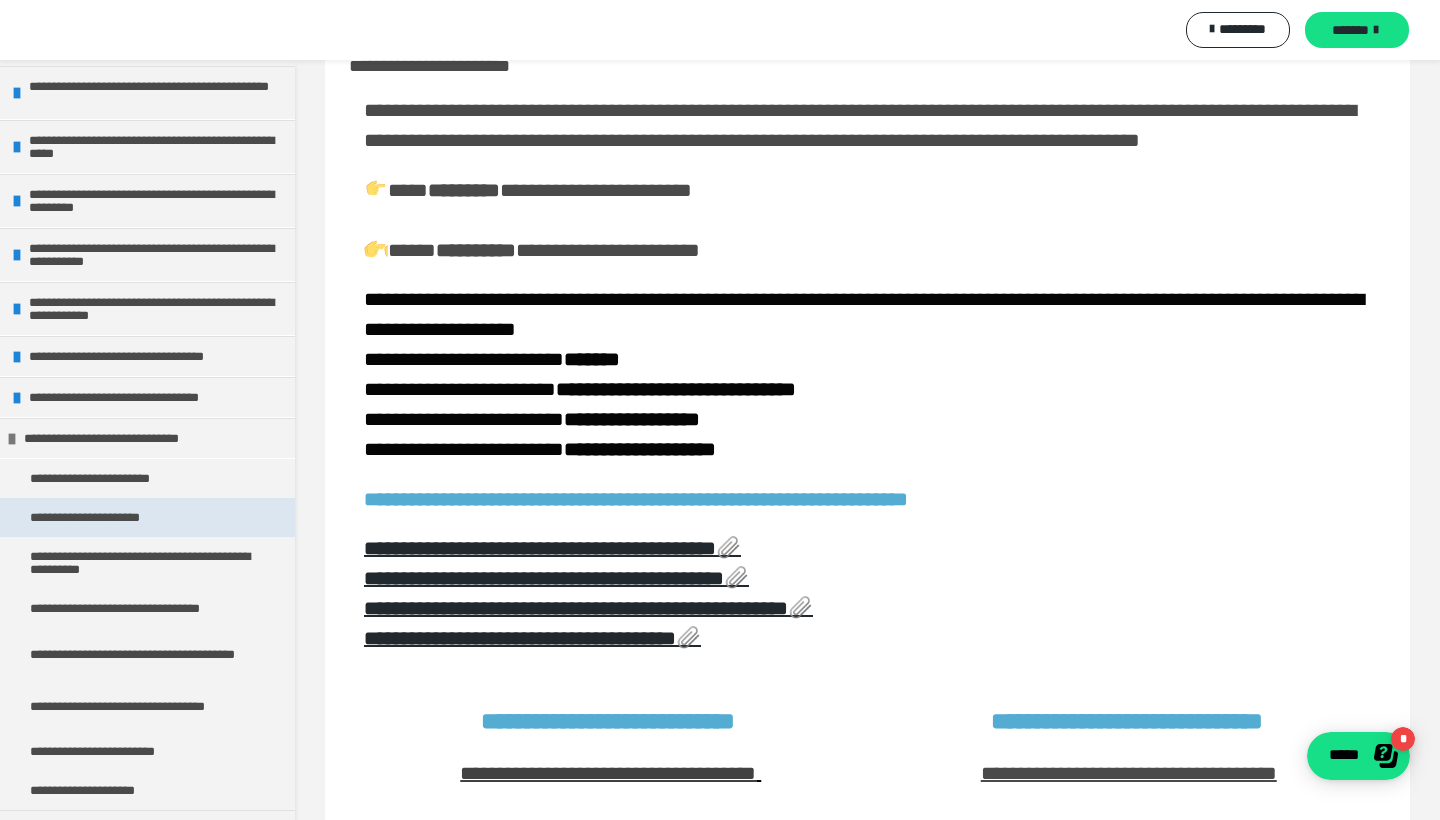 click on "**********" at bounding box center [147, 517] 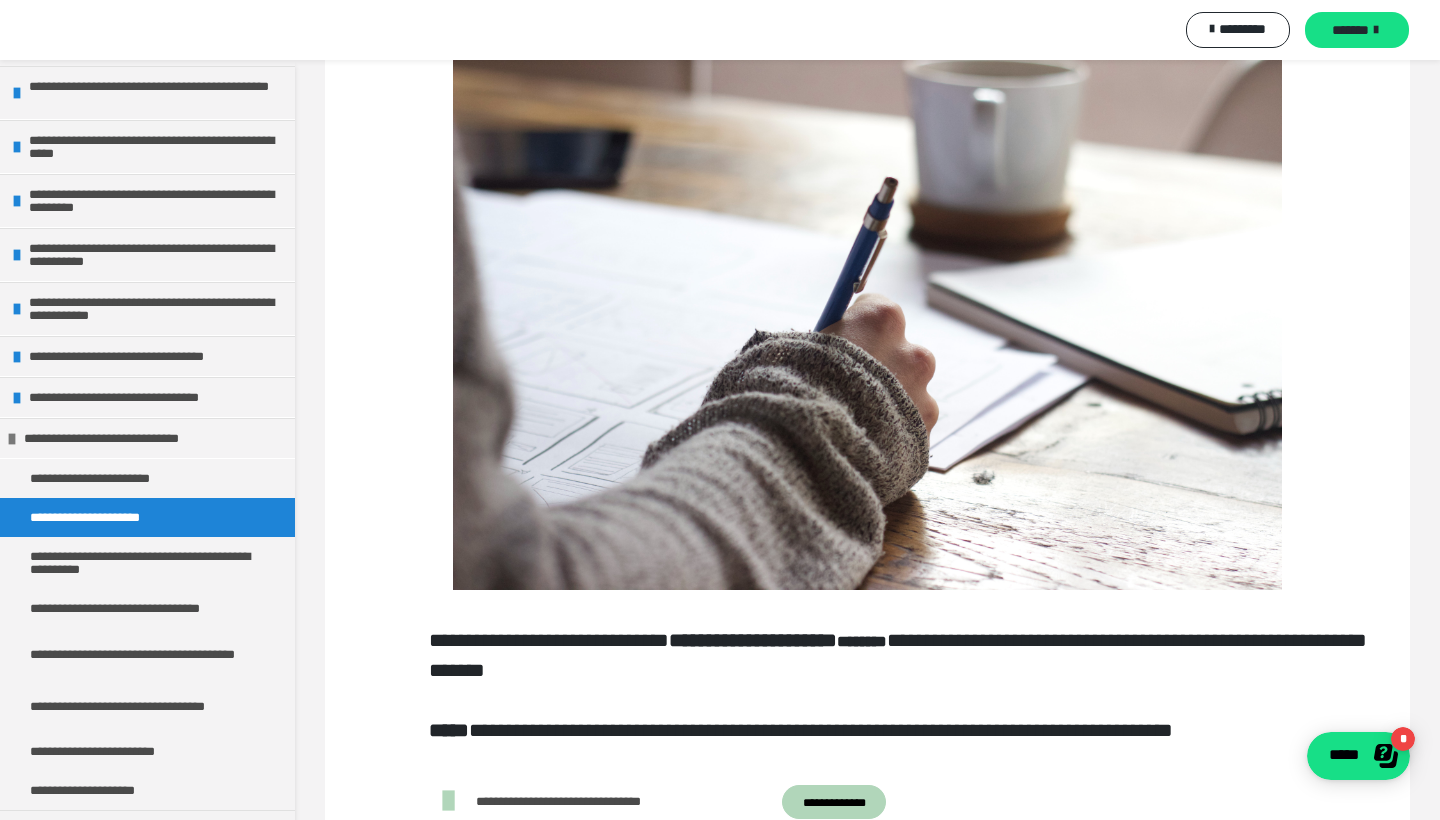 scroll, scrollTop: 122, scrollLeft: 0, axis: vertical 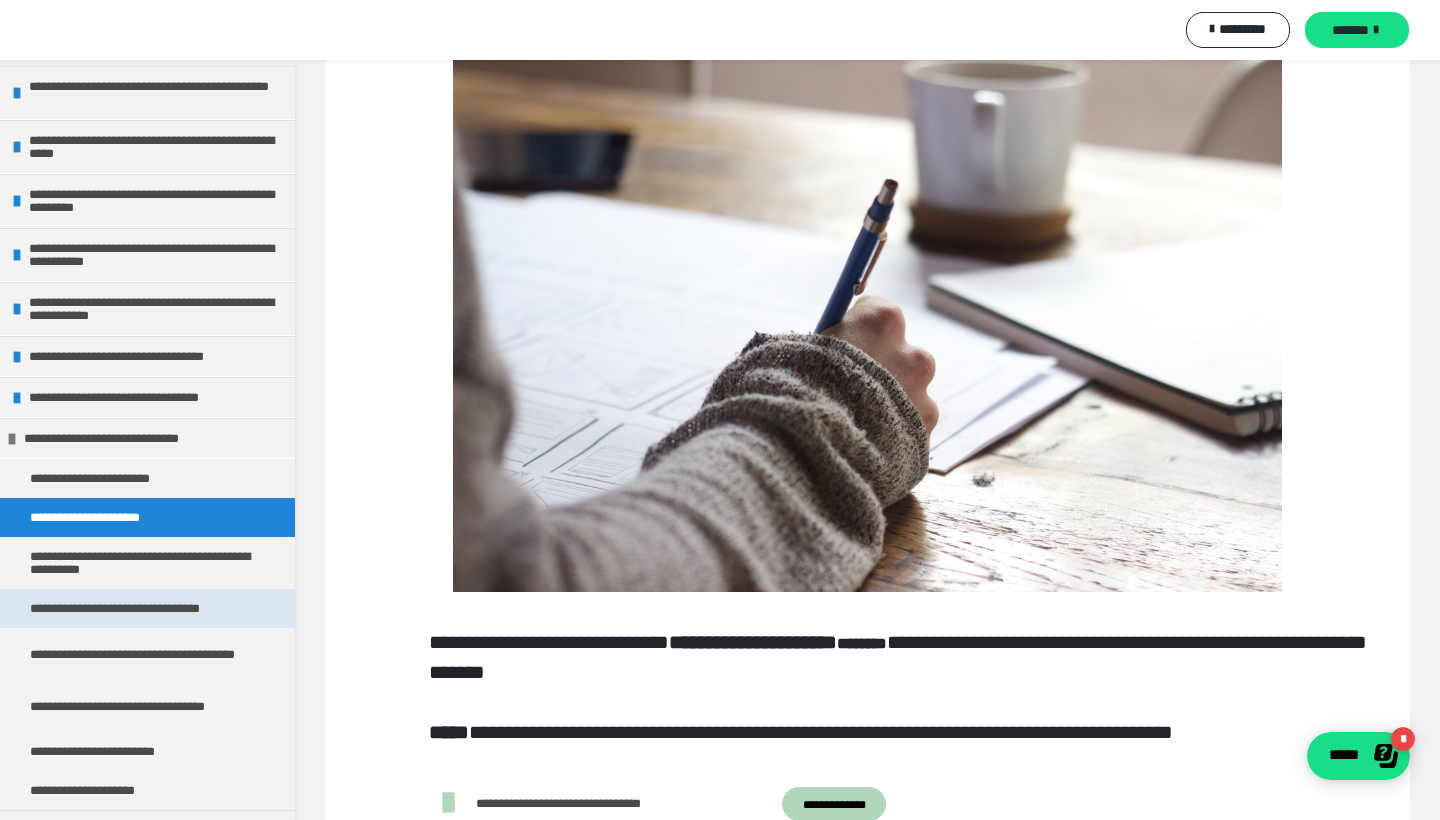 click on "**********" at bounding box center [147, 608] 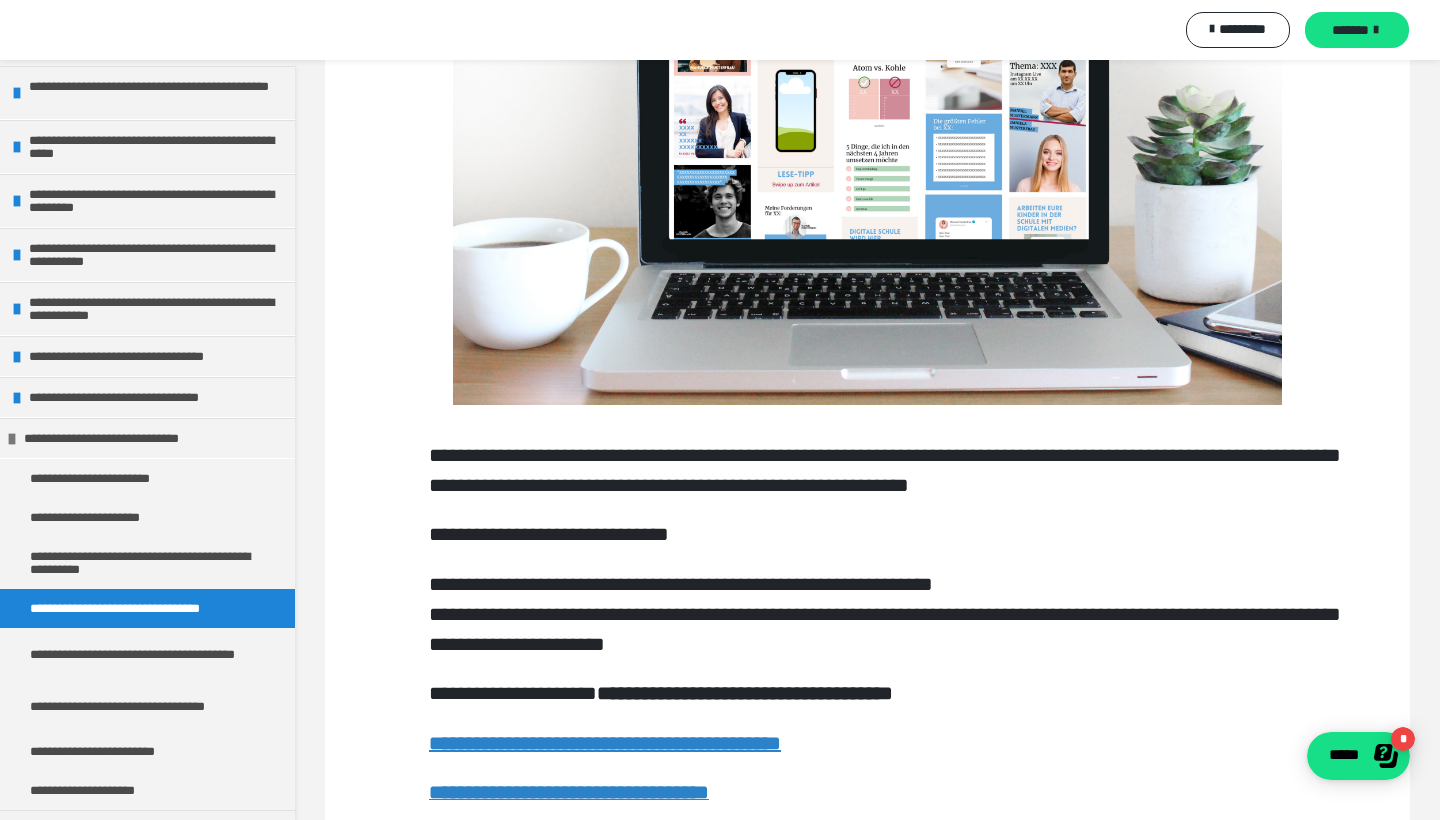 scroll, scrollTop: 219, scrollLeft: 0, axis: vertical 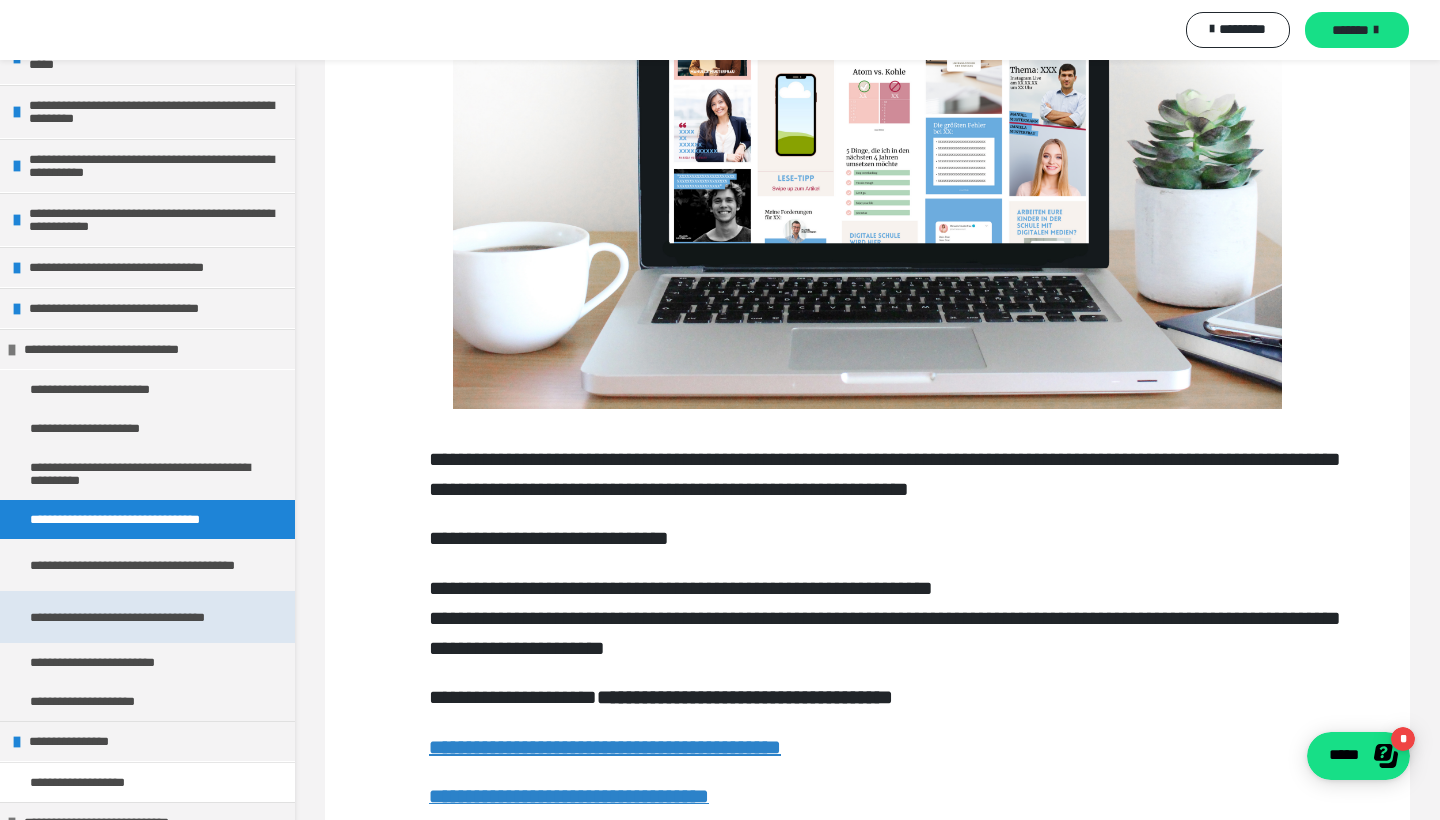 click on "**********" at bounding box center [147, 617] 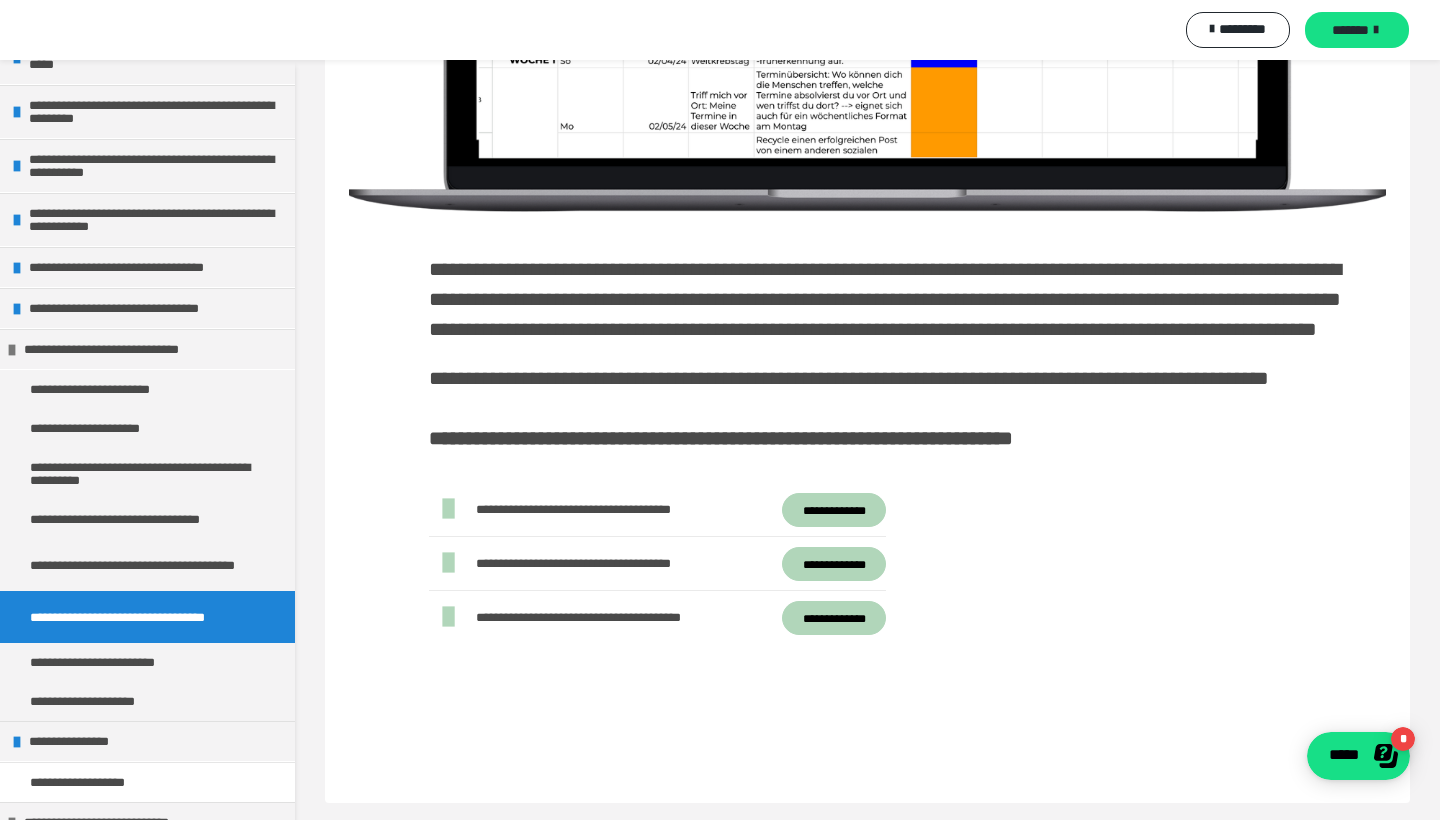 scroll, scrollTop: 545, scrollLeft: 0, axis: vertical 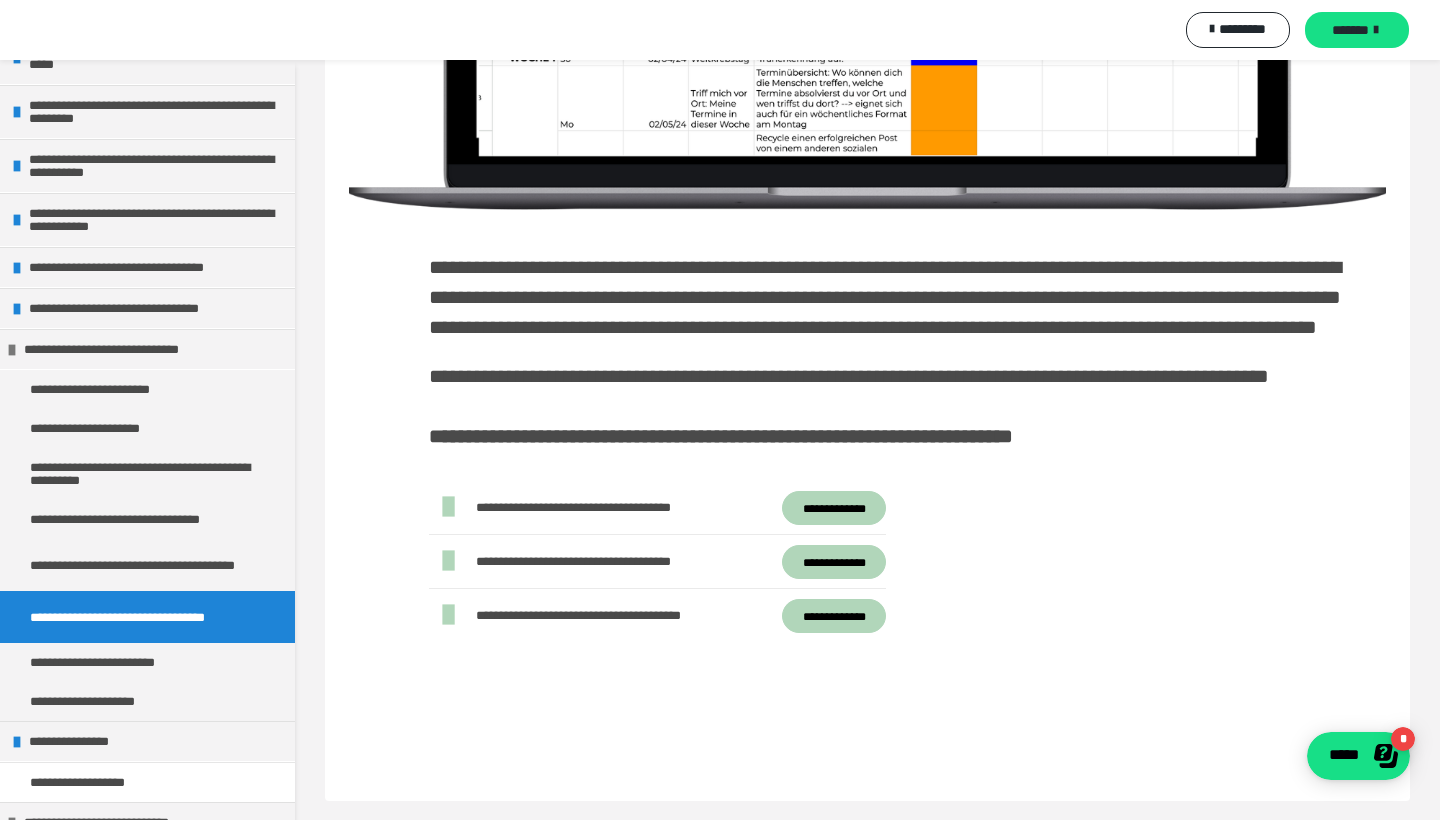 click on "**********" at bounding box center [834, 616] 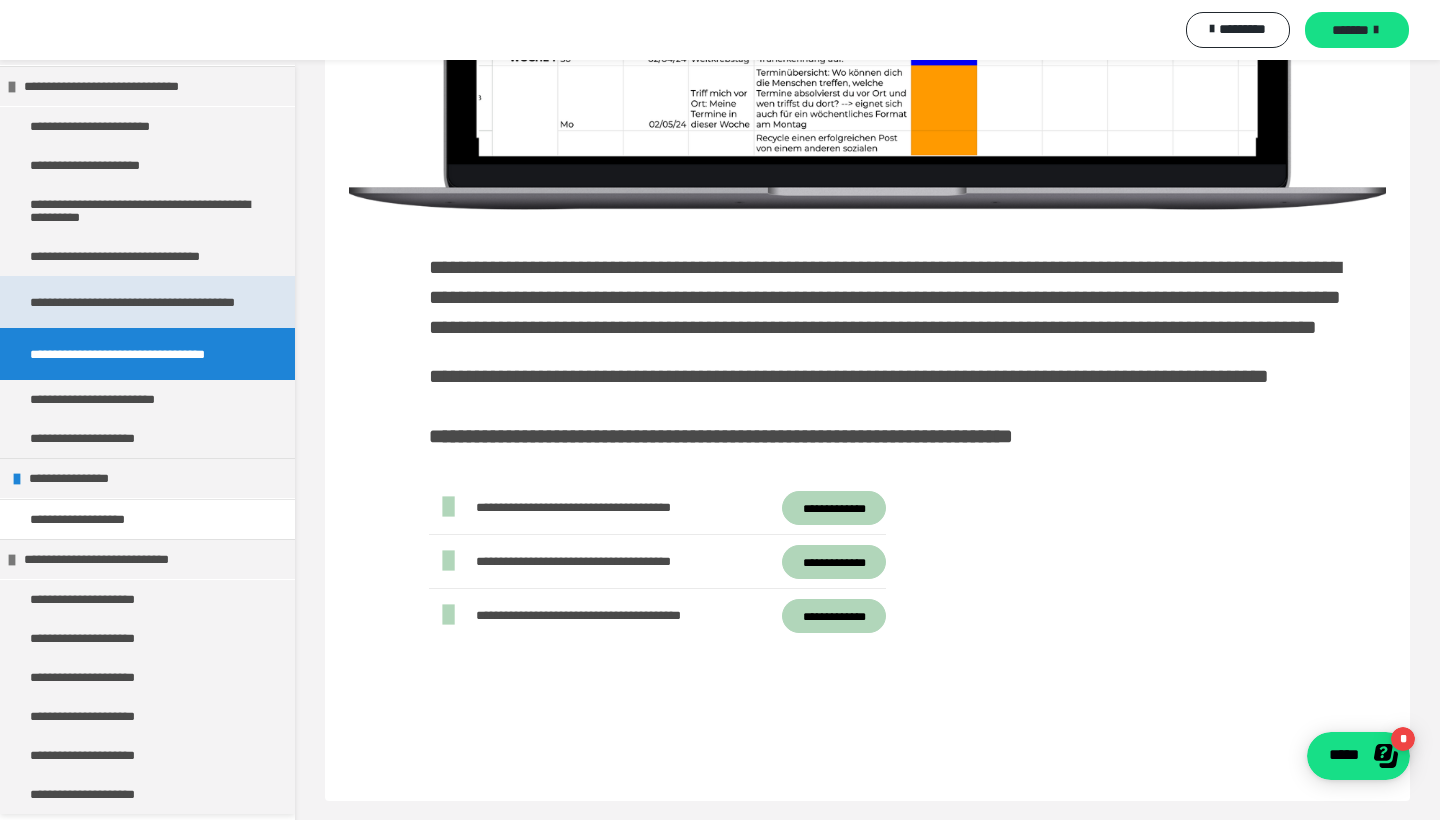 scroll, scrollTop: 897, scrollLeft: 0, axis: vertical 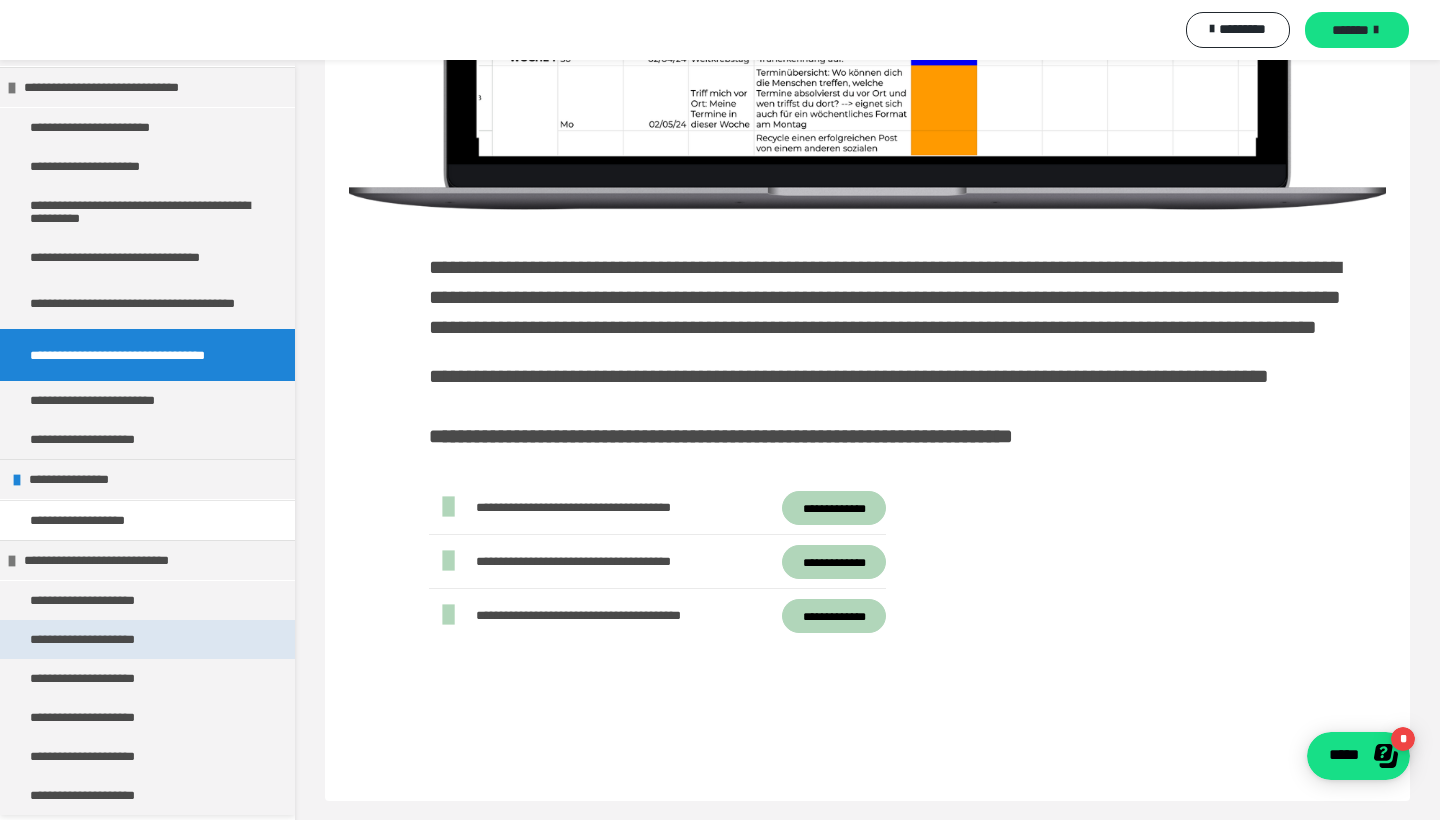 click on "**********" at bounding box center [147, 639] 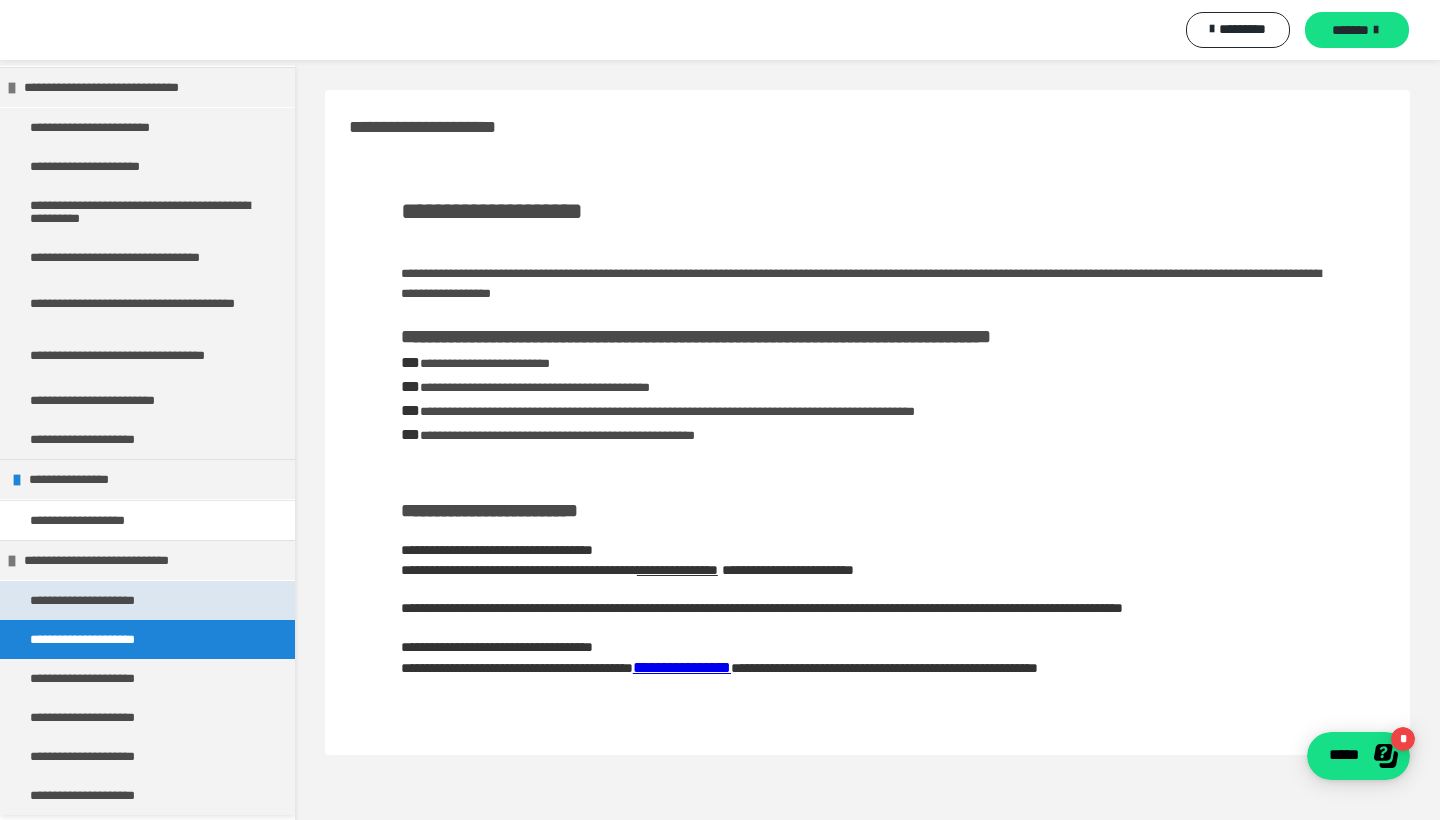 click on "**********" at bounding box center (99, 600) 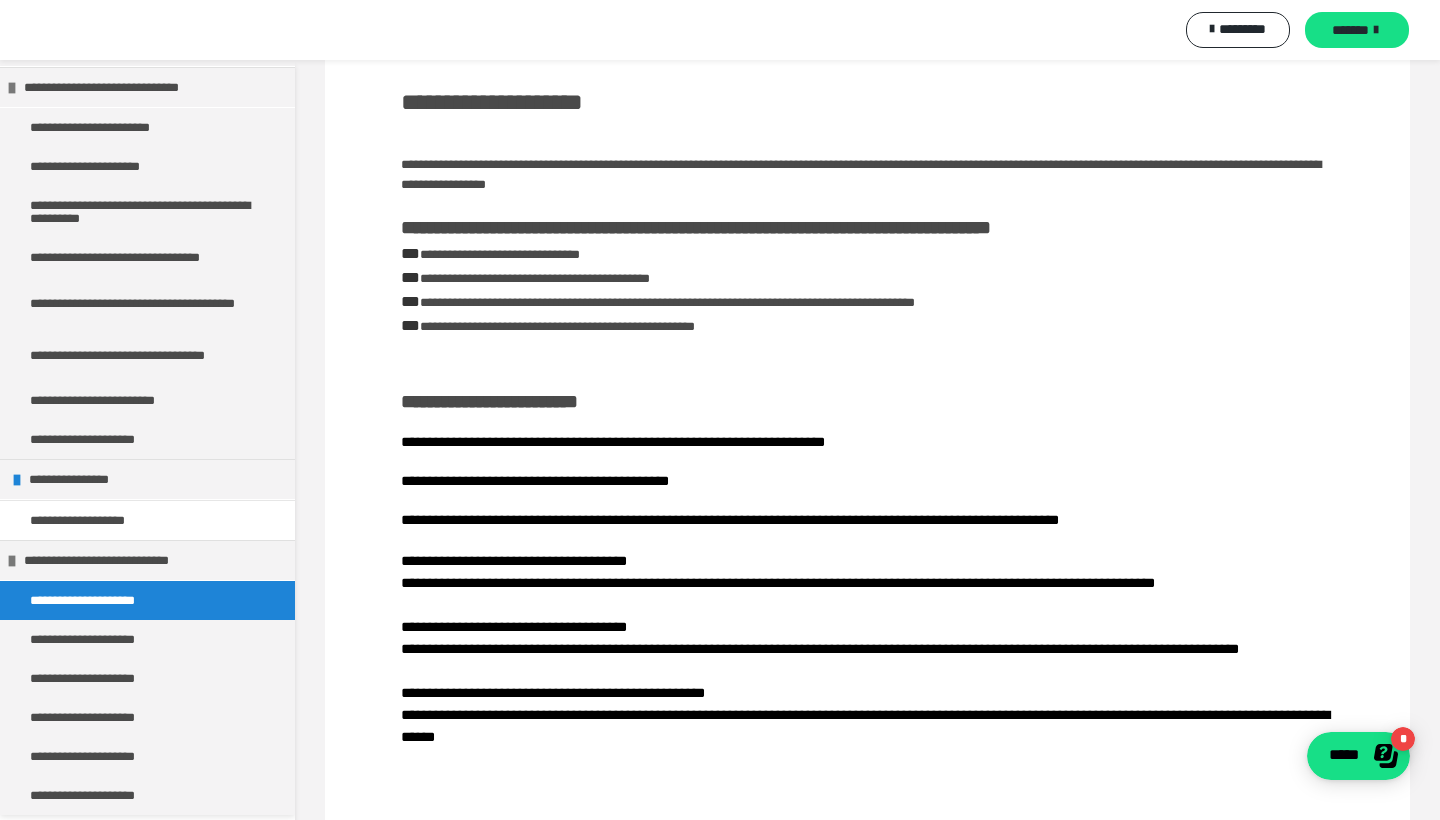 scroll, scrollTop: 113, scrollLeft: 0, axis: vertical 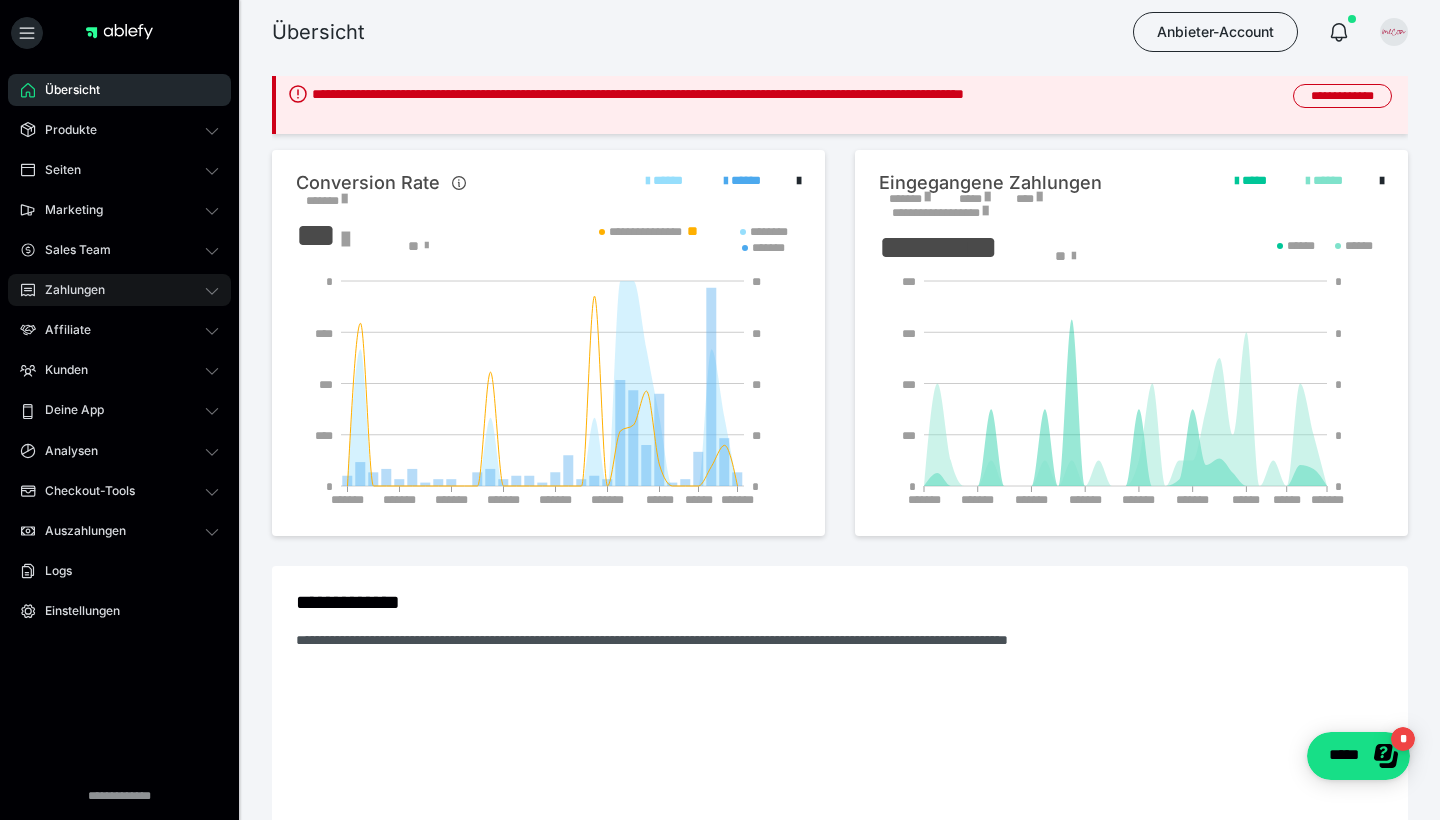 click on "Zahlungen" at bounding box center [68, 290] 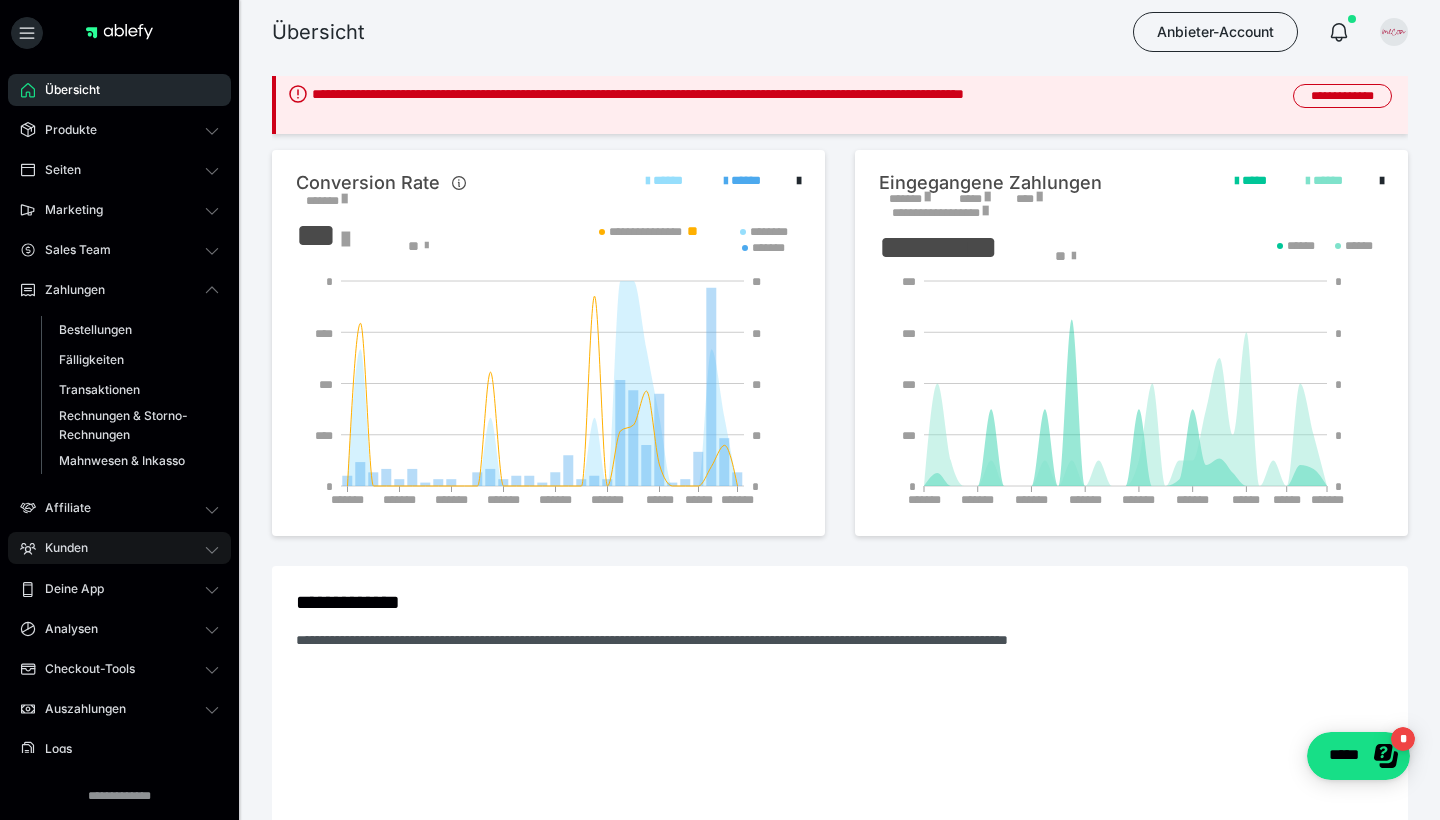click on "Übersicht Produkte Alle Produkte Produkt-Kategorien Online-Kurs-Themes Mediathek Seiten Shop-Themes Membership-Themes ableSHARE Marketing Gutscheincodes Marketing-Tools Live-Stream-Events Content-IDs Upsell-Funnels Order Bumps Tracking-Codes E-Mail-Schnittstellen Webhooks Sales Team Sales Team Zahlungen Bestellungen Fälligkeiten Transaktionen Rechnungen & Storno-Rechnungen Mahnwesen & Inkasso Affiliate Affiliate-Programme Marktplatz Affiliates Statistiken Landingpages Kunden Kunden Kurs-Zugänge Membership-Zugänge E-Ticket-Bestellungen Awards Lizenzschlüssel Deine App Analysen Analysen Analysen 3.0 Checkout-Tools Bezahlseiten-Templates Zahlungspläne Zusatzkosten Widerrufskonditionen Zusatzfelder Zusatzfeld-Antworten Steuersätze Auszahlungen Neue Auszahlung Berichte Logs Einstellungen" at bounding box center (119, 499) 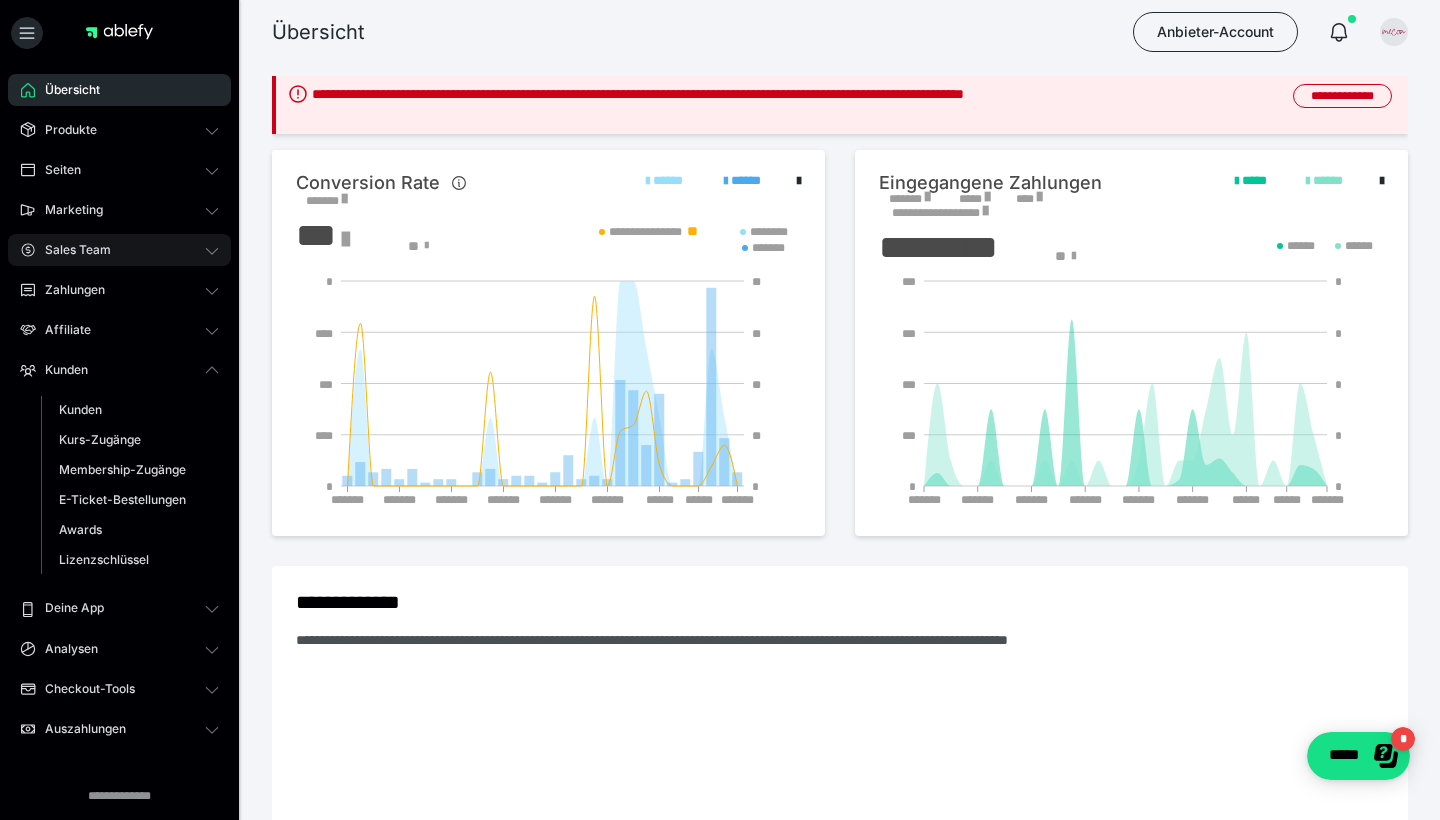 click on "Sales Team" at bounding box center [119, 250] 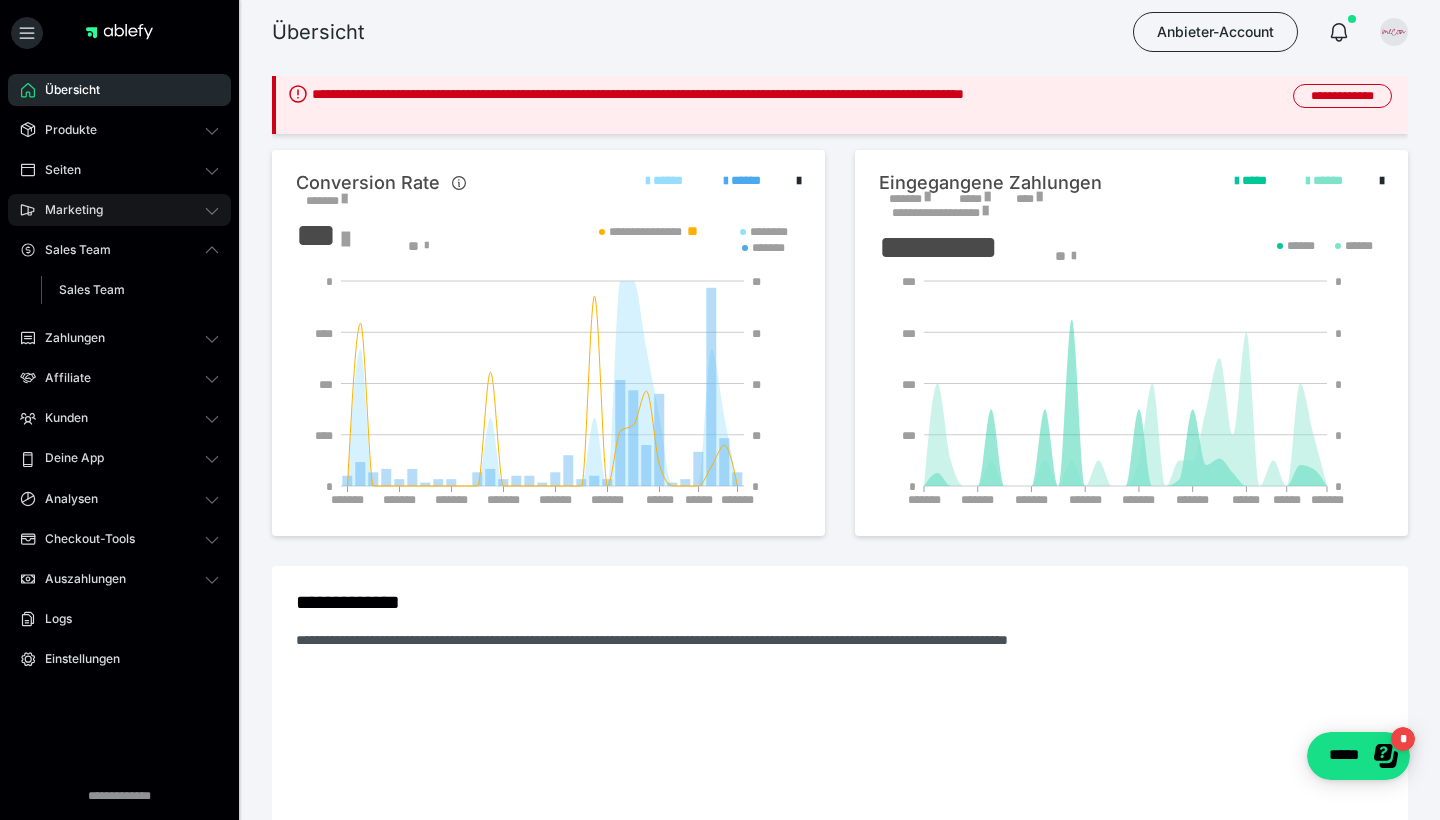 click on "Marketing" at bounding box center (119, 210) 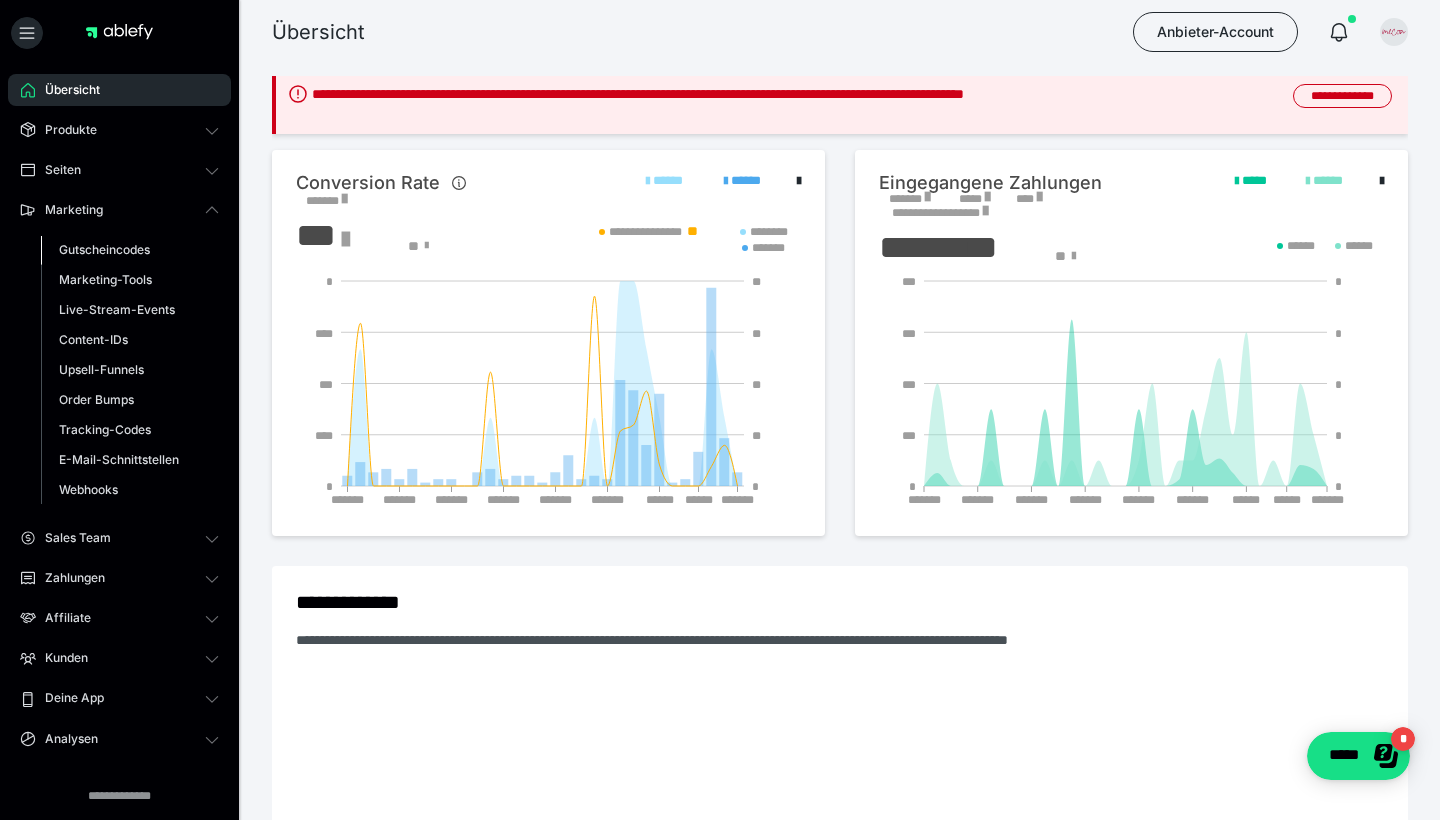 click on "Gutscheincodes" at bounding box center (104, 249) 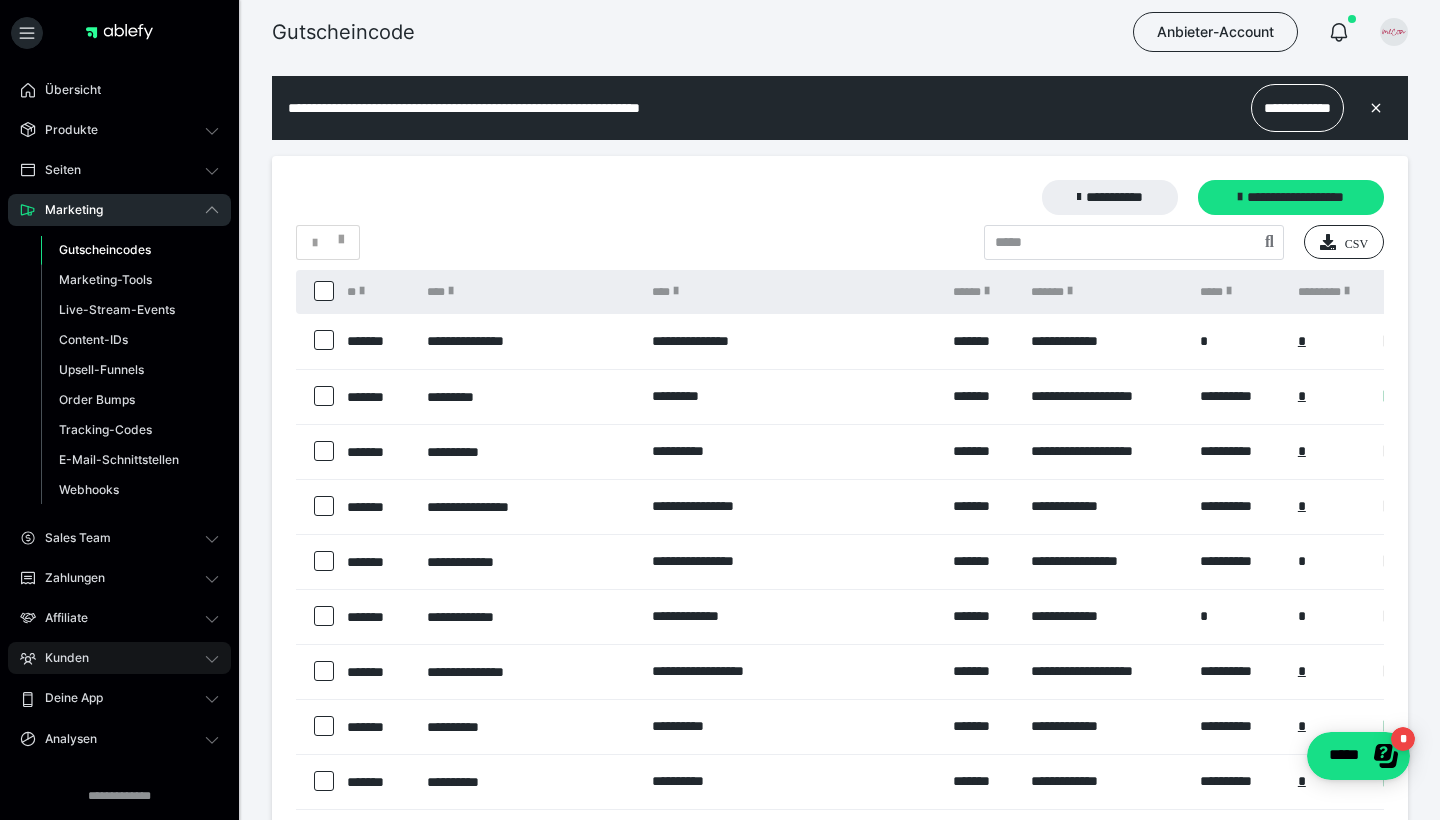 scroll, scrollTop: 0, scrollLeft: 0, axis: both 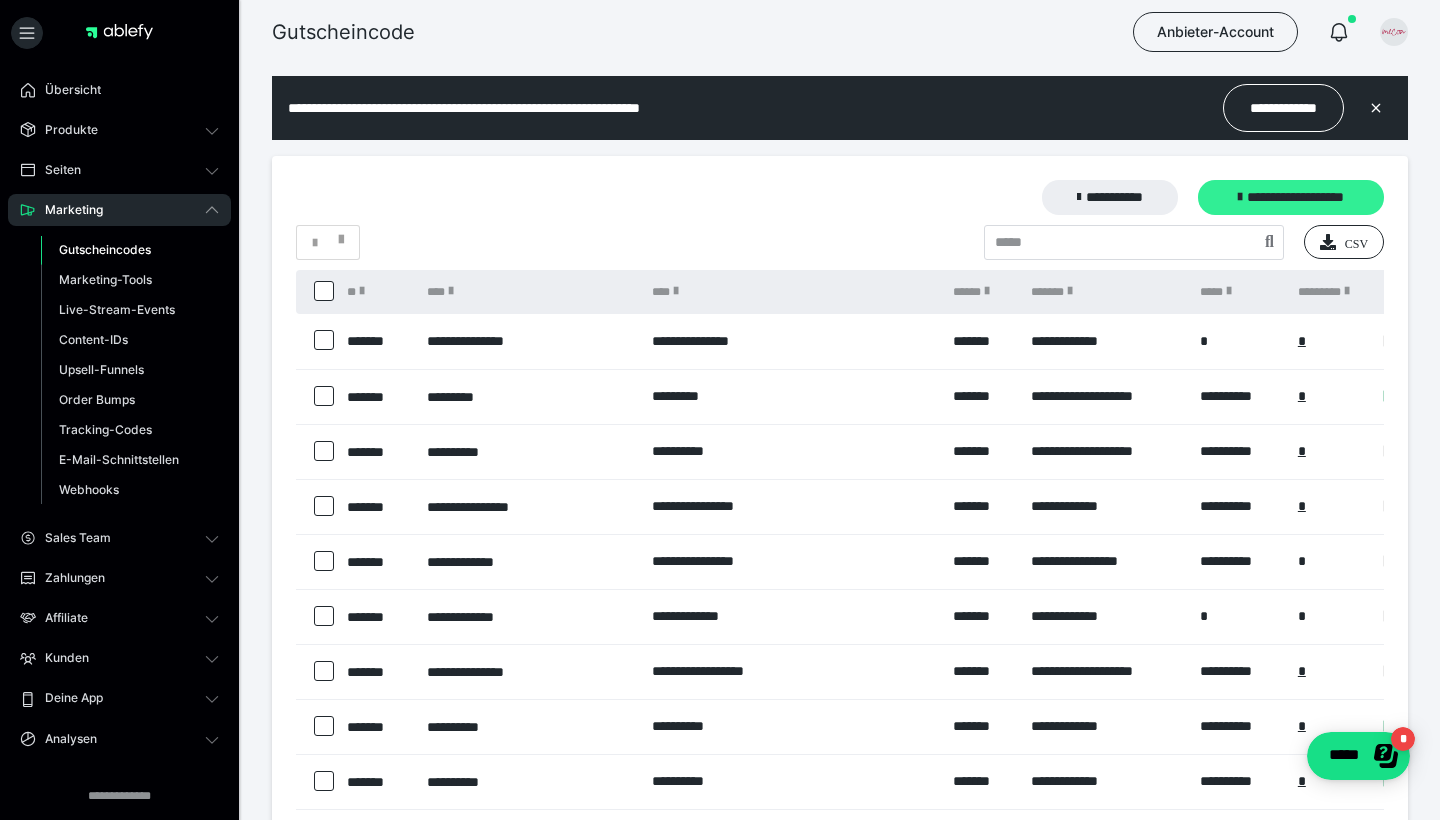 click on "**********" at bounding box center [1291, 197] 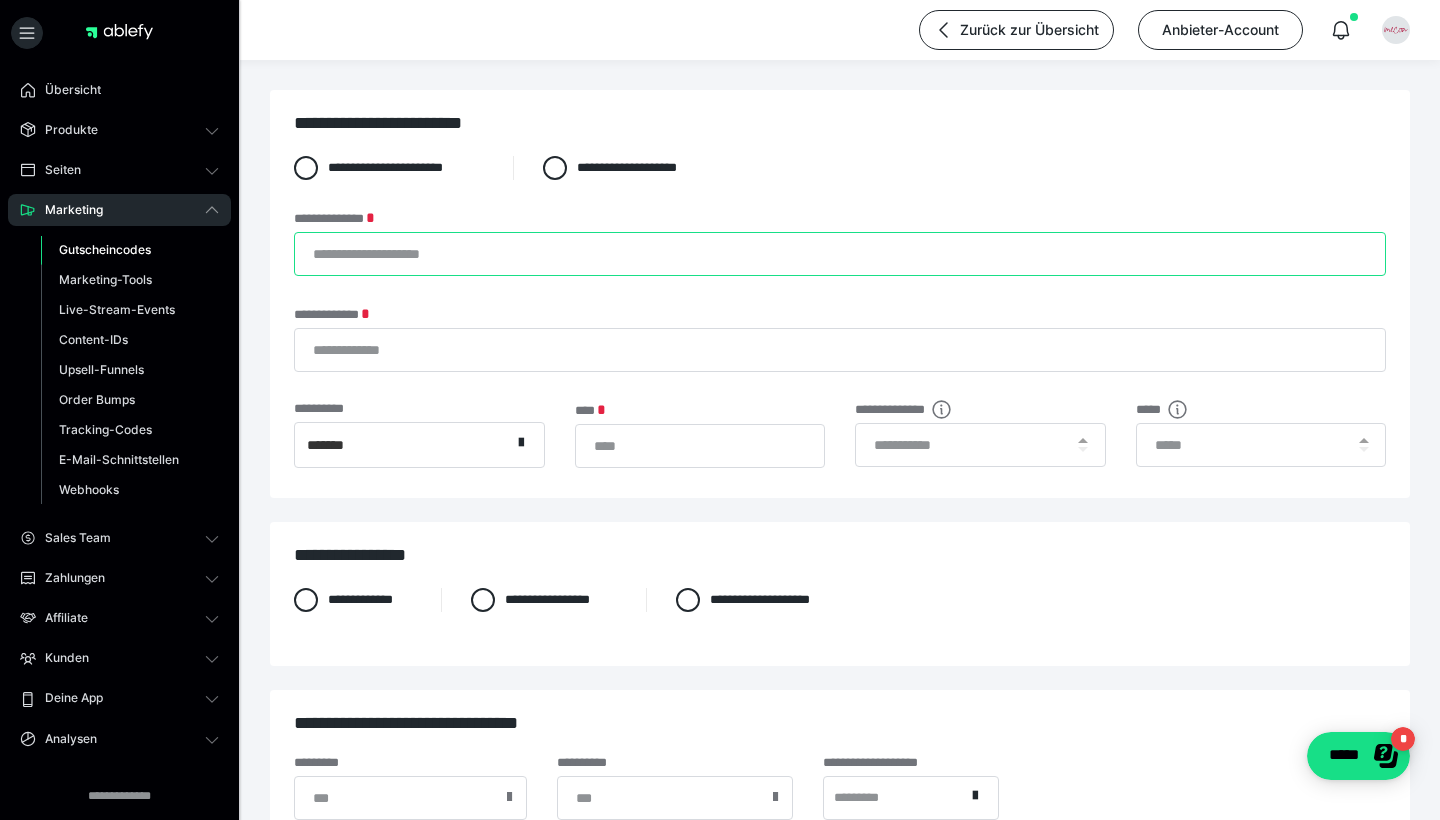 click on "**********" at bounding box center (840, 254) 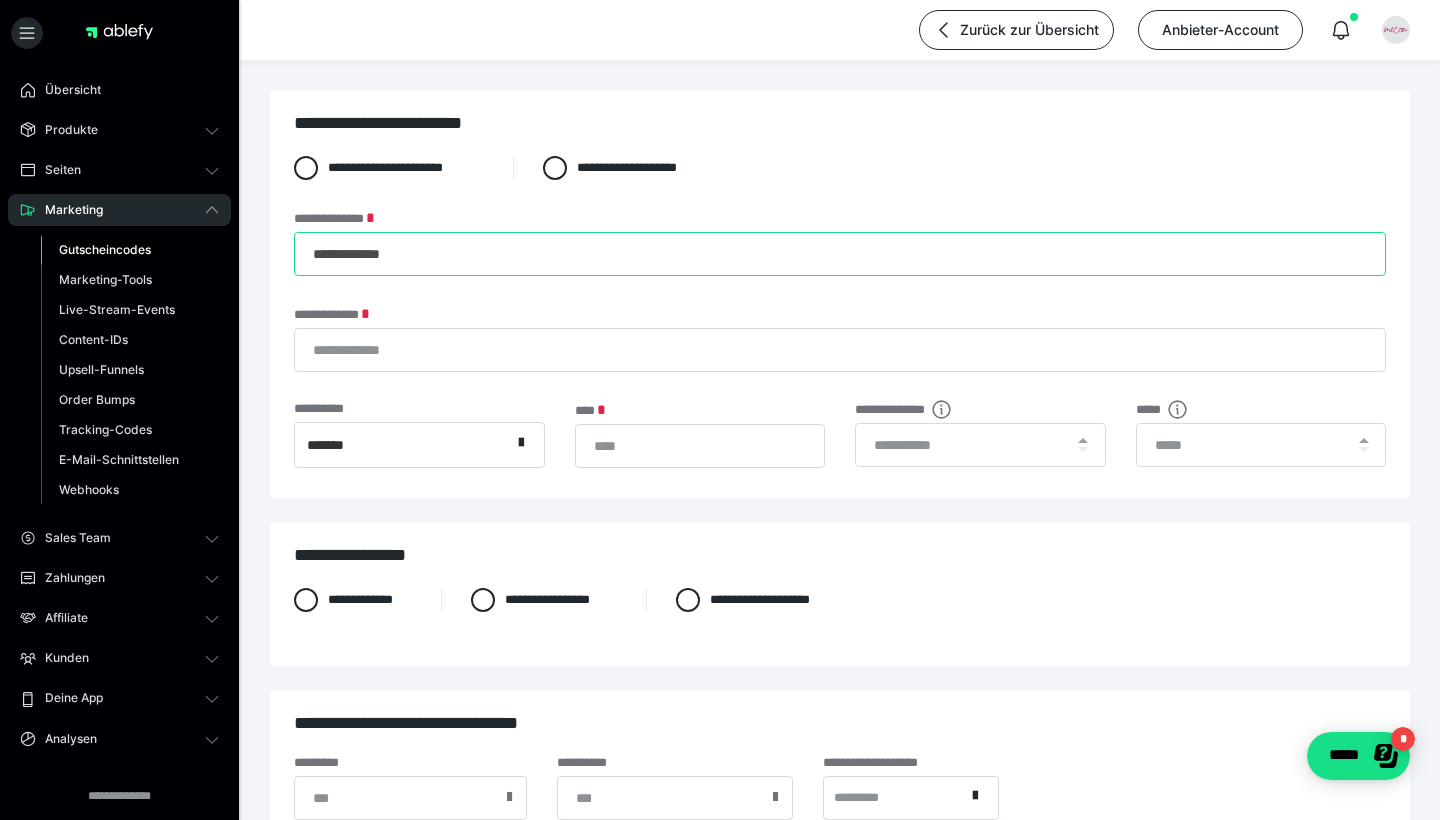 type on "**********" 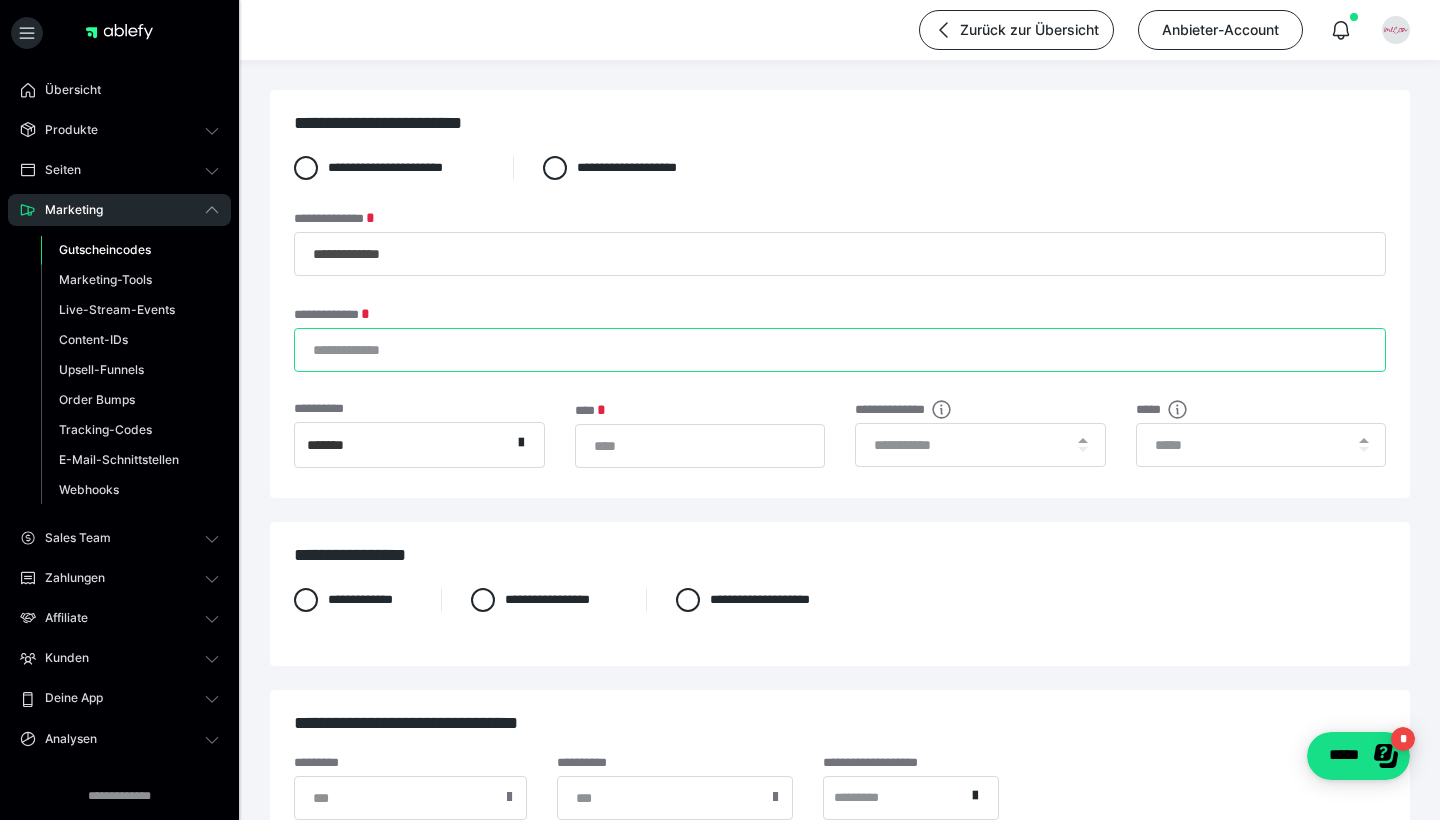 click on "**********" at bounding box center (840, 350) 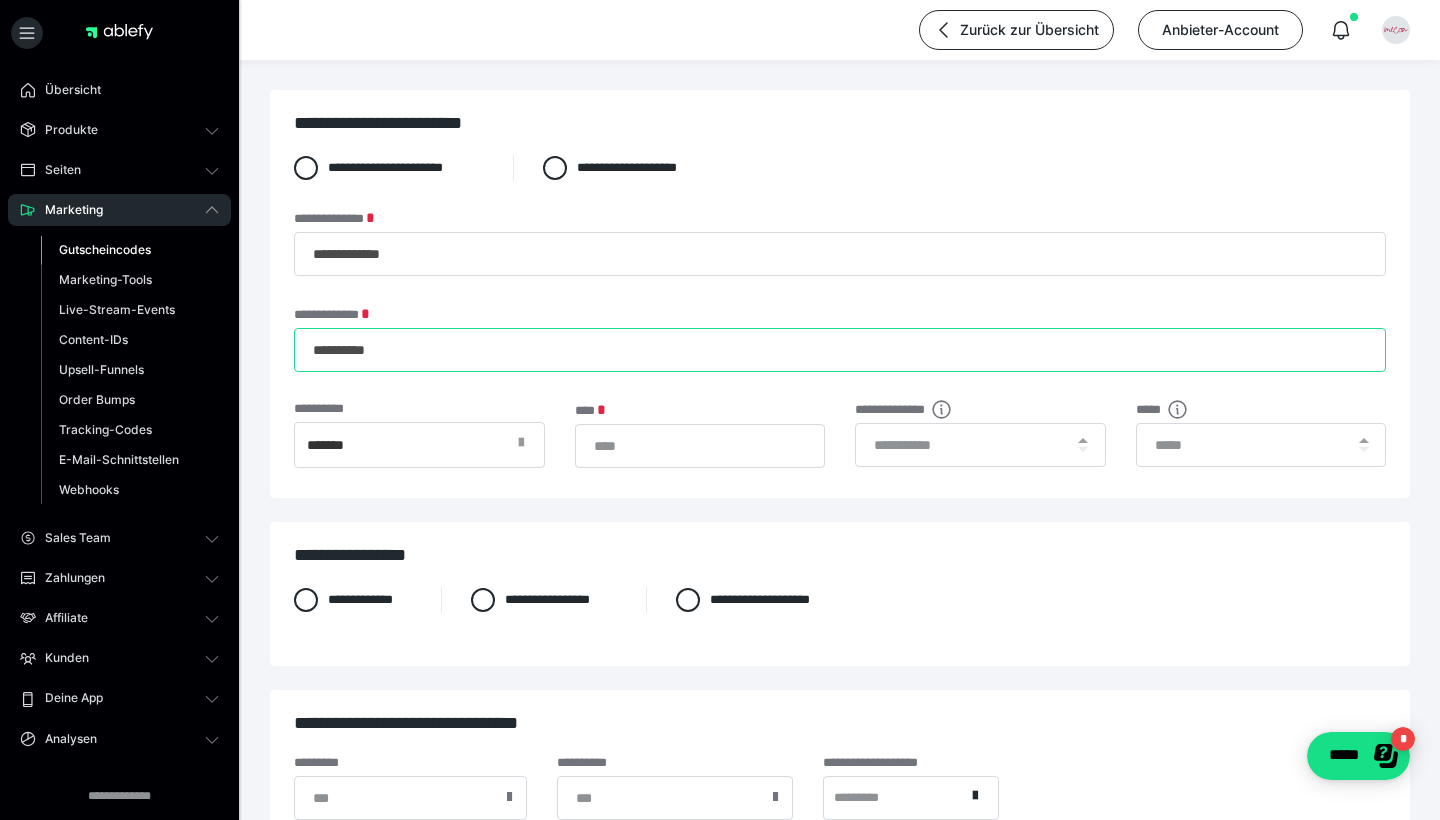 type on "**********" 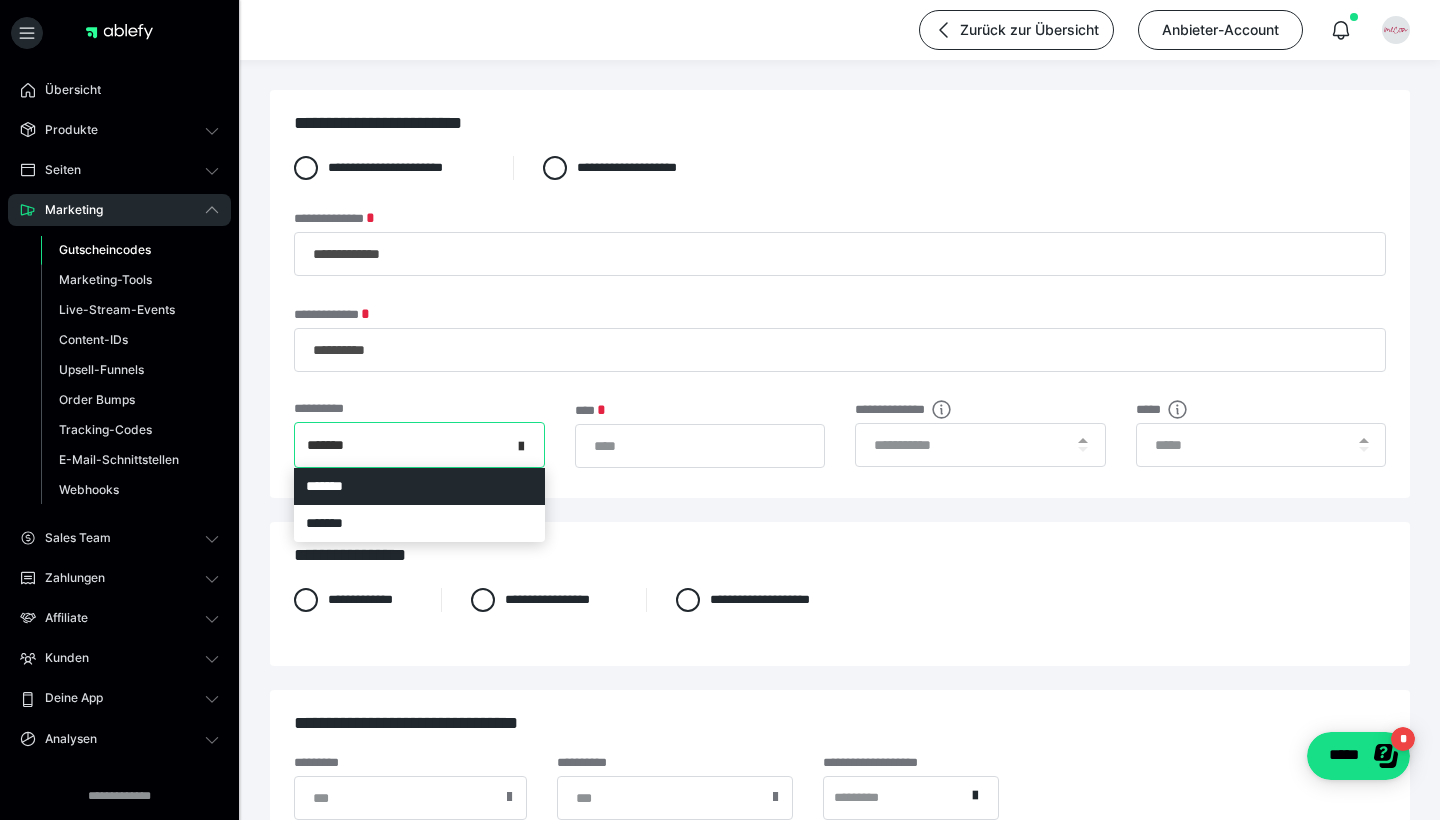 click at bounding box center (527, 445) 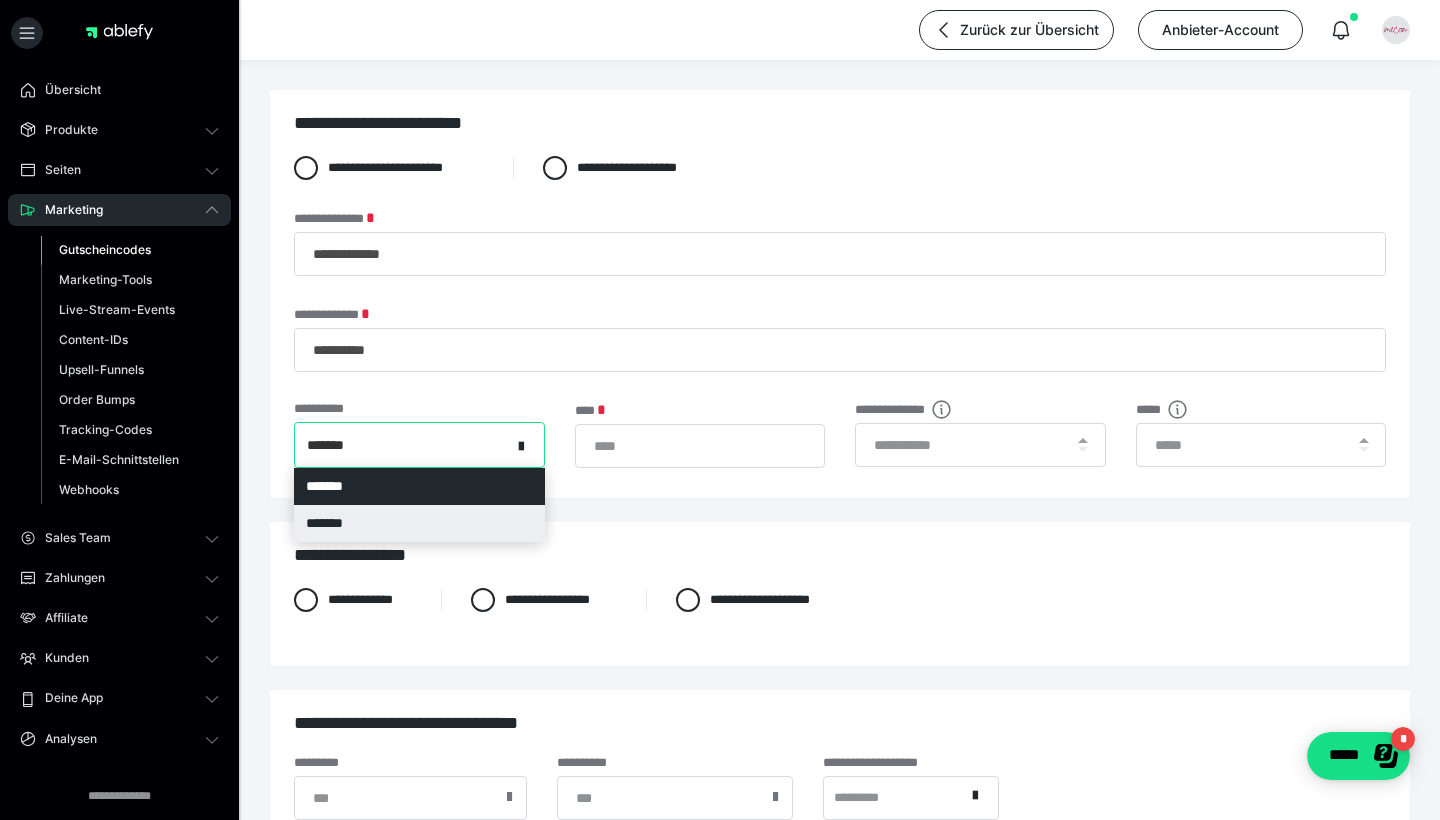 click on "*******" at bounding box center (419, 523) 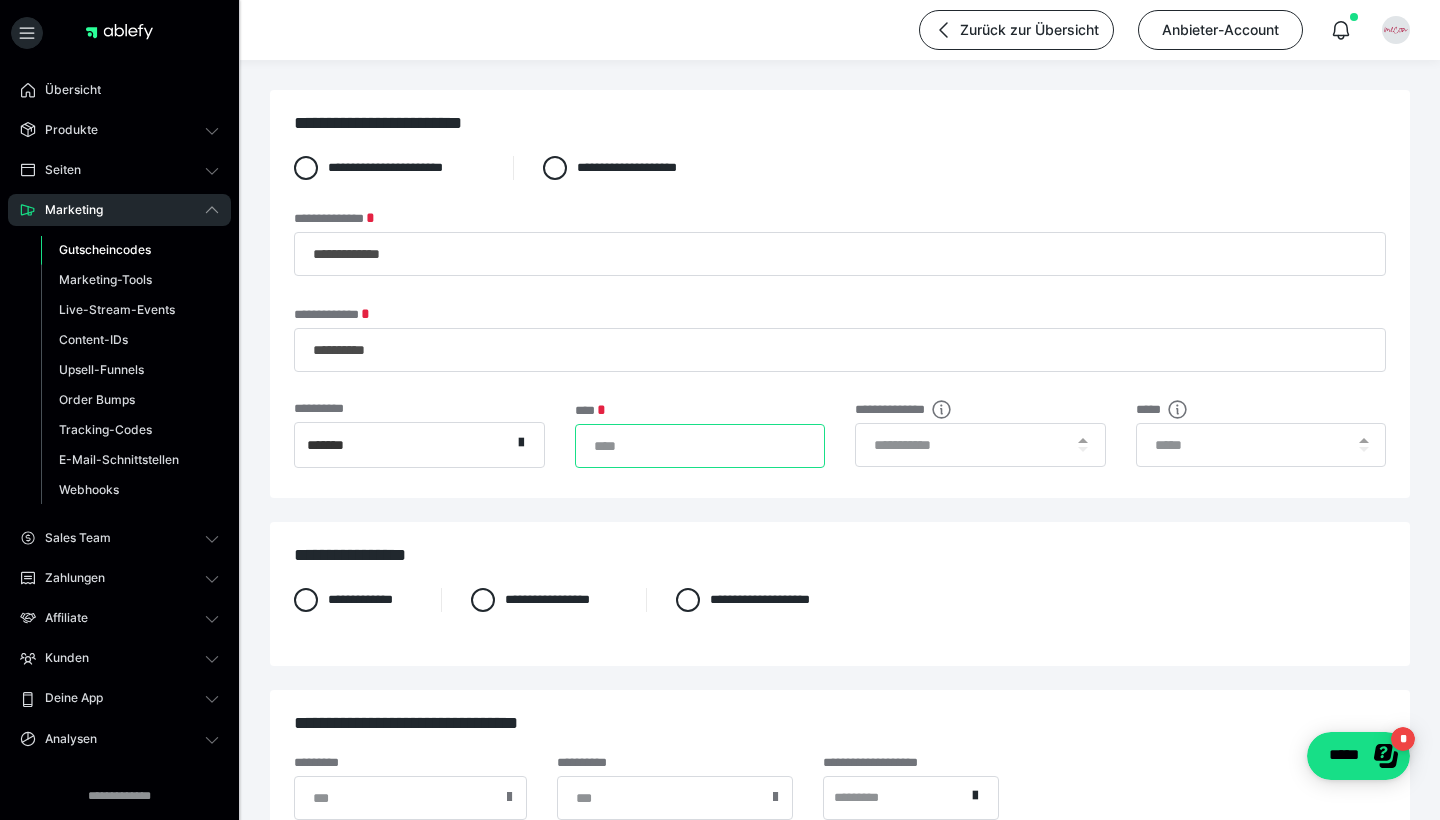 click on "*" at bounding box center (700, 446) 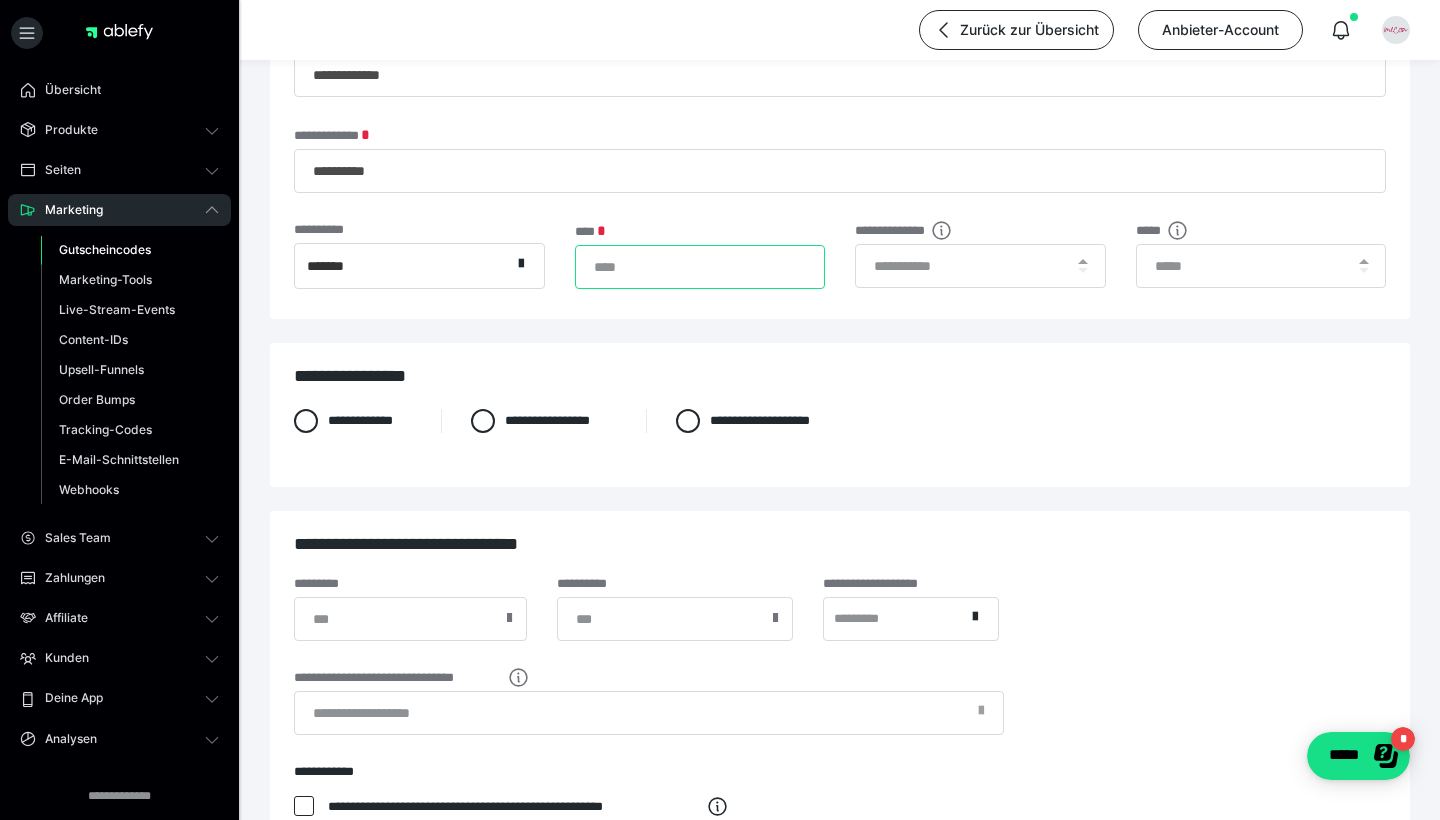 scroll, scrollTop: 201, scrollLeft: 0, axis: vertical 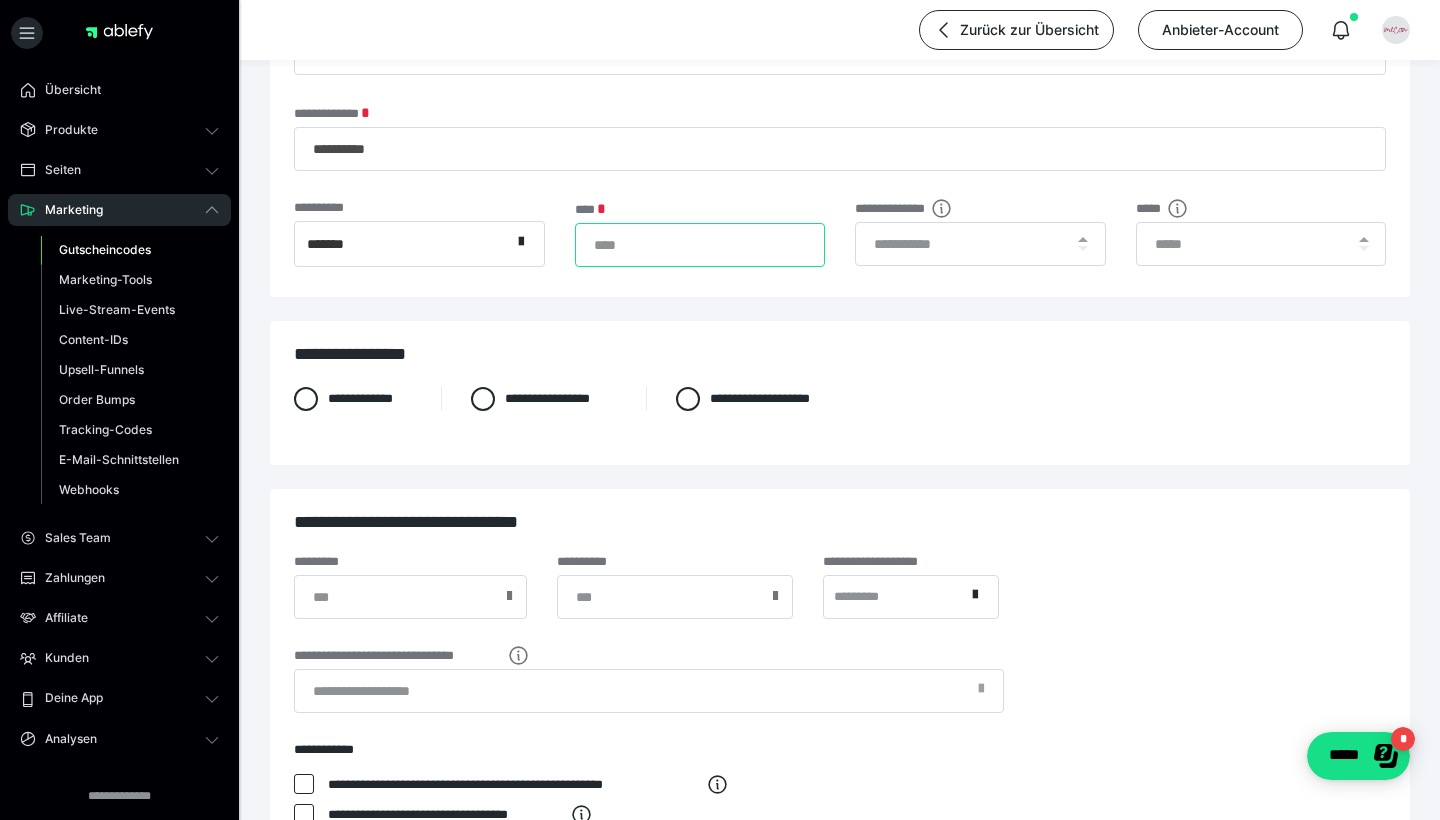 type on "***" 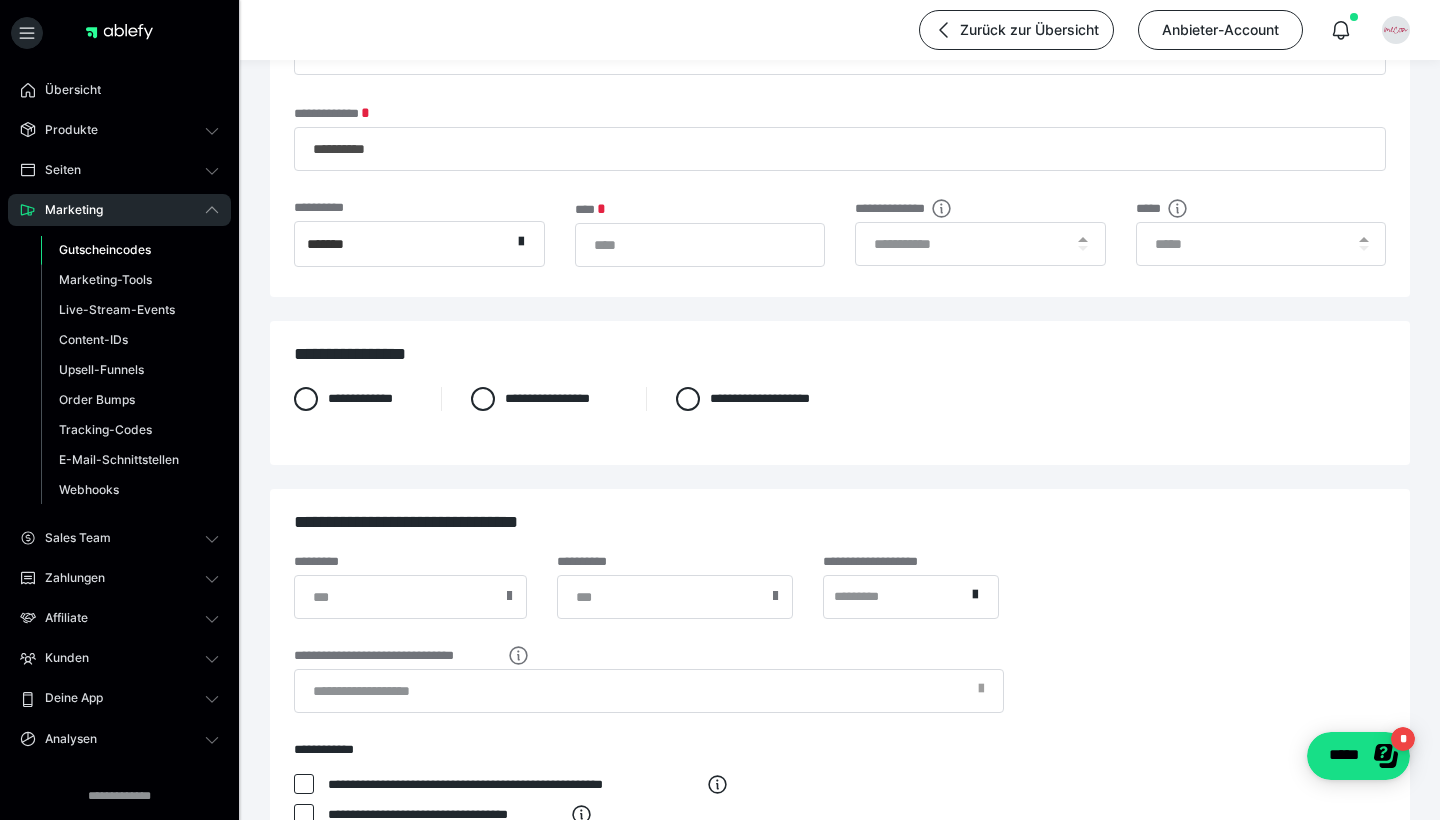 click at bounding box center [775, 596] 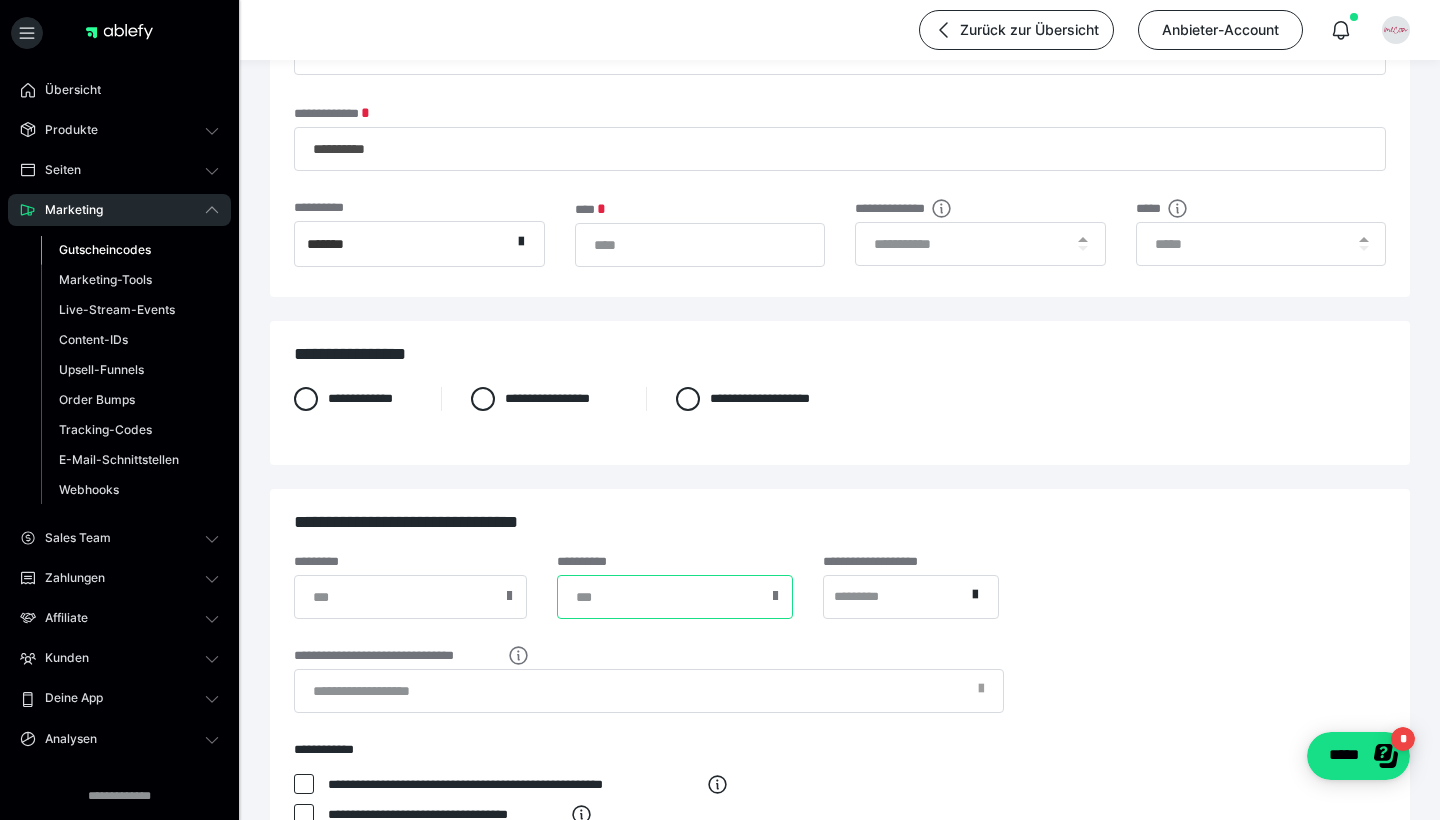 click at bounding box center (675, 597) 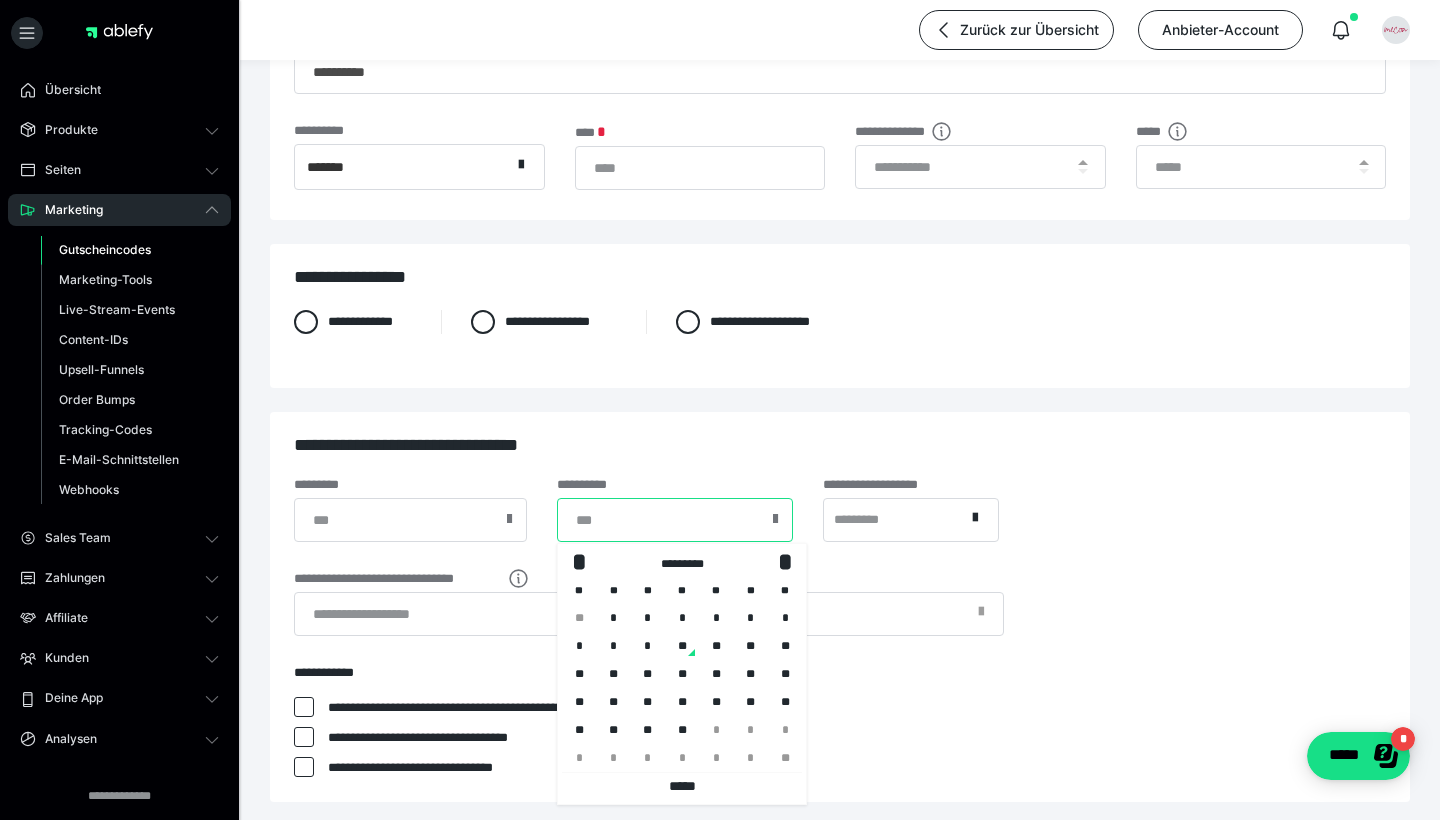 scroll, scrollTop: 280, scrollLeft: 0, axis: vertical 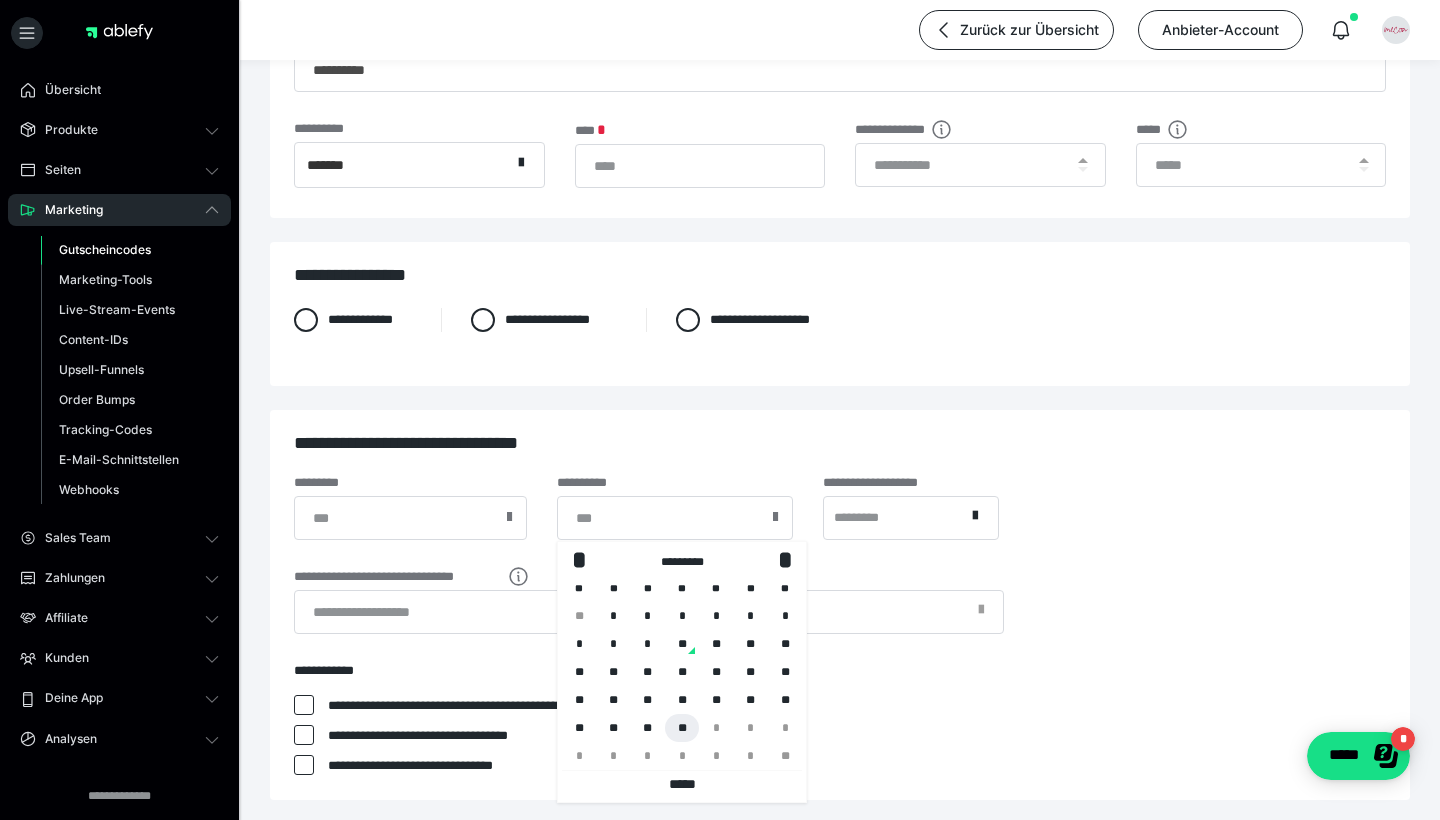 click on "**" at bounding box center [682, 728] 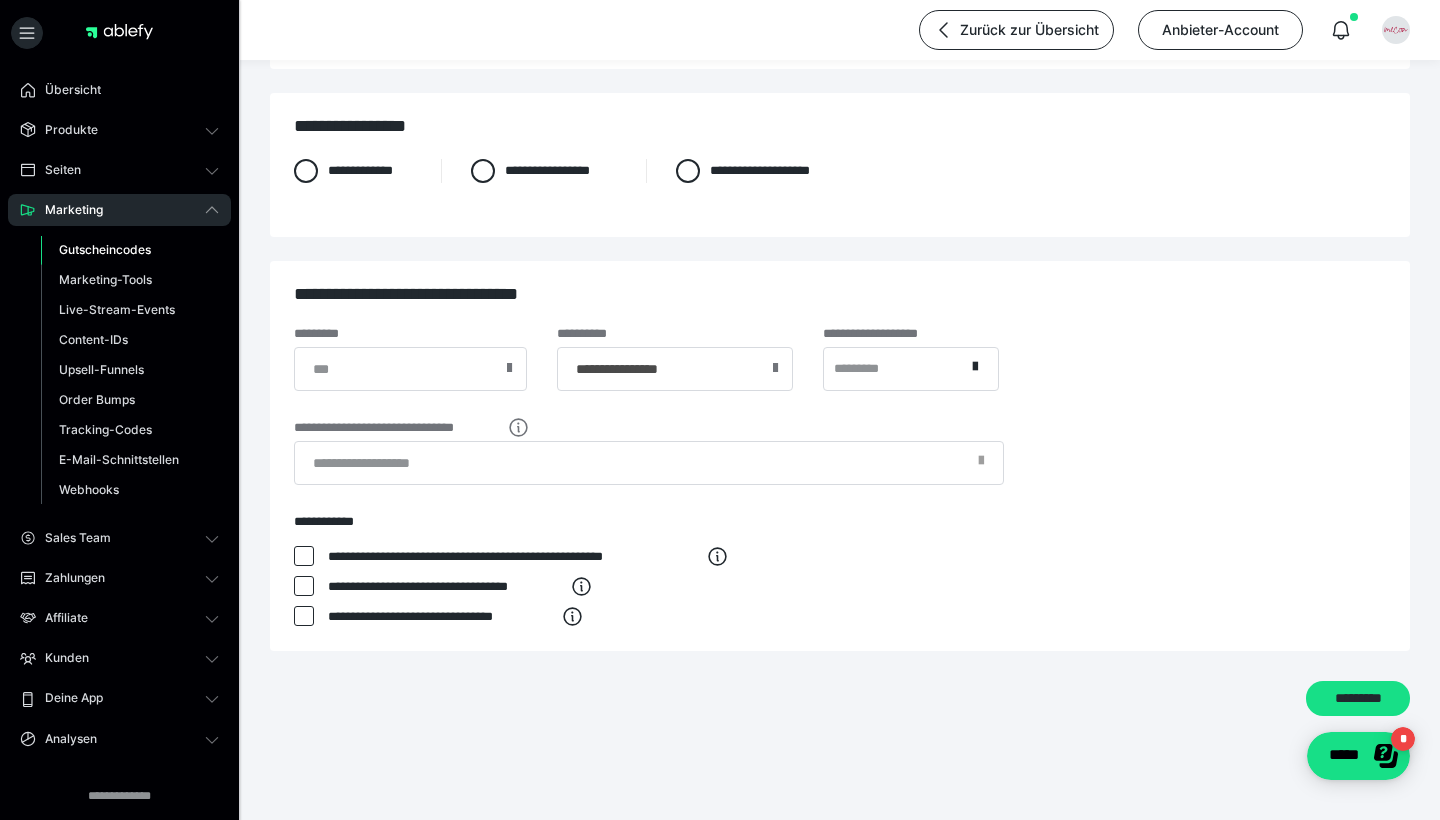 scroll, scrollTop: 429, scrollLeft: 0, axis: vertical 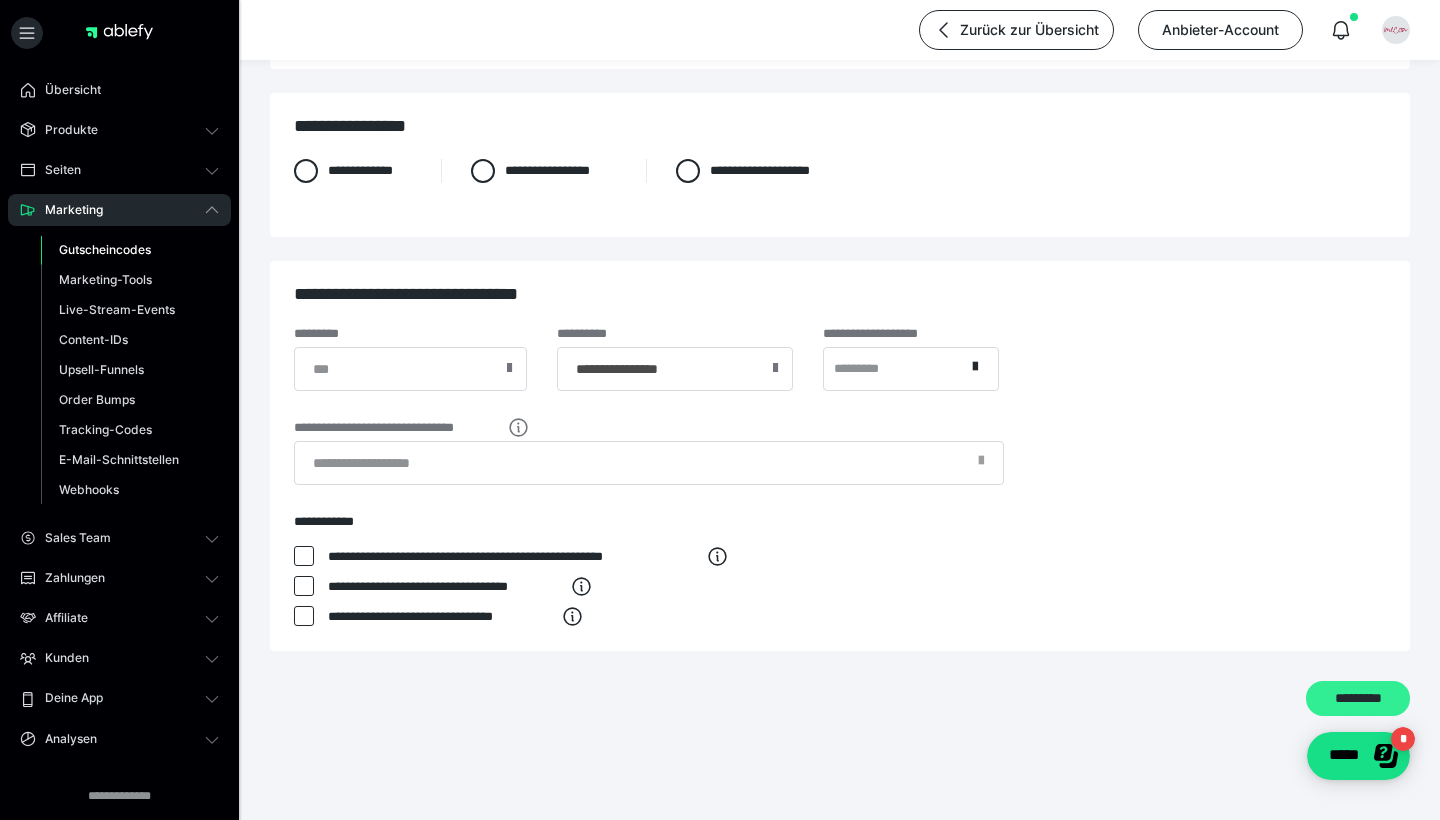 click on "*********" at bounding box center (1358, 698) 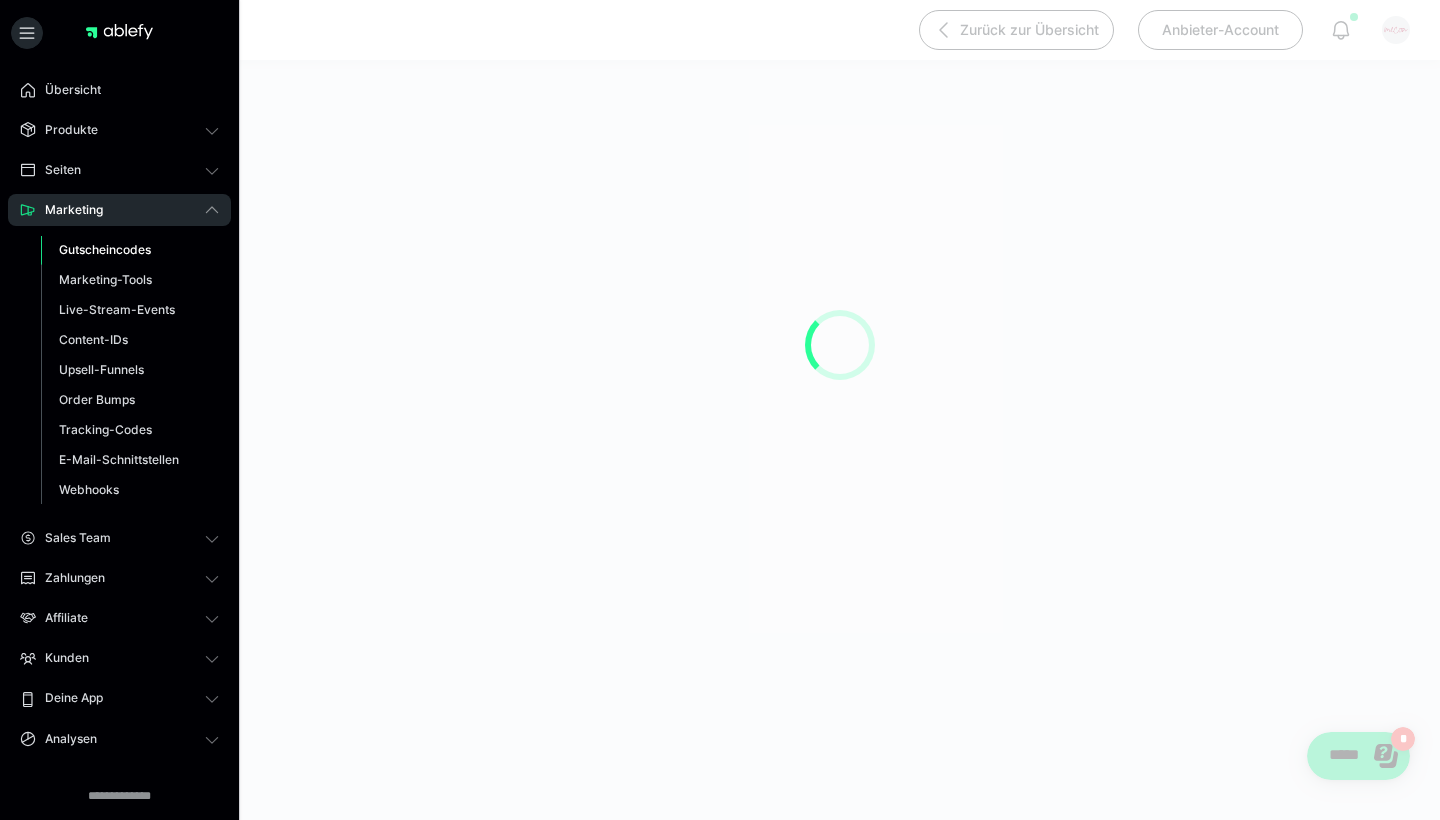 scroll, scrollTop: 0, scrollLeft: 0, axis: both 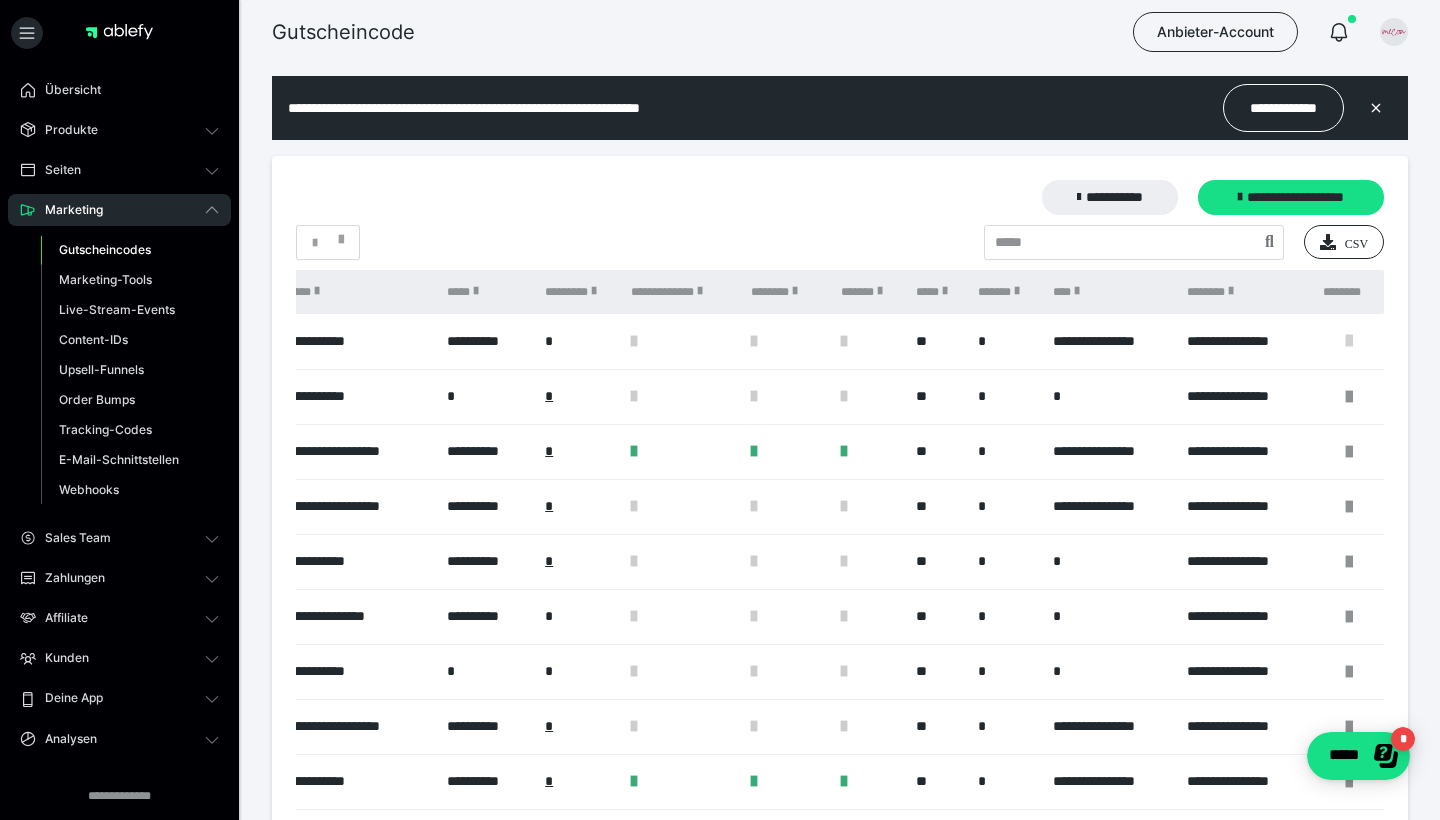 click at bounding box center [1349, 341] 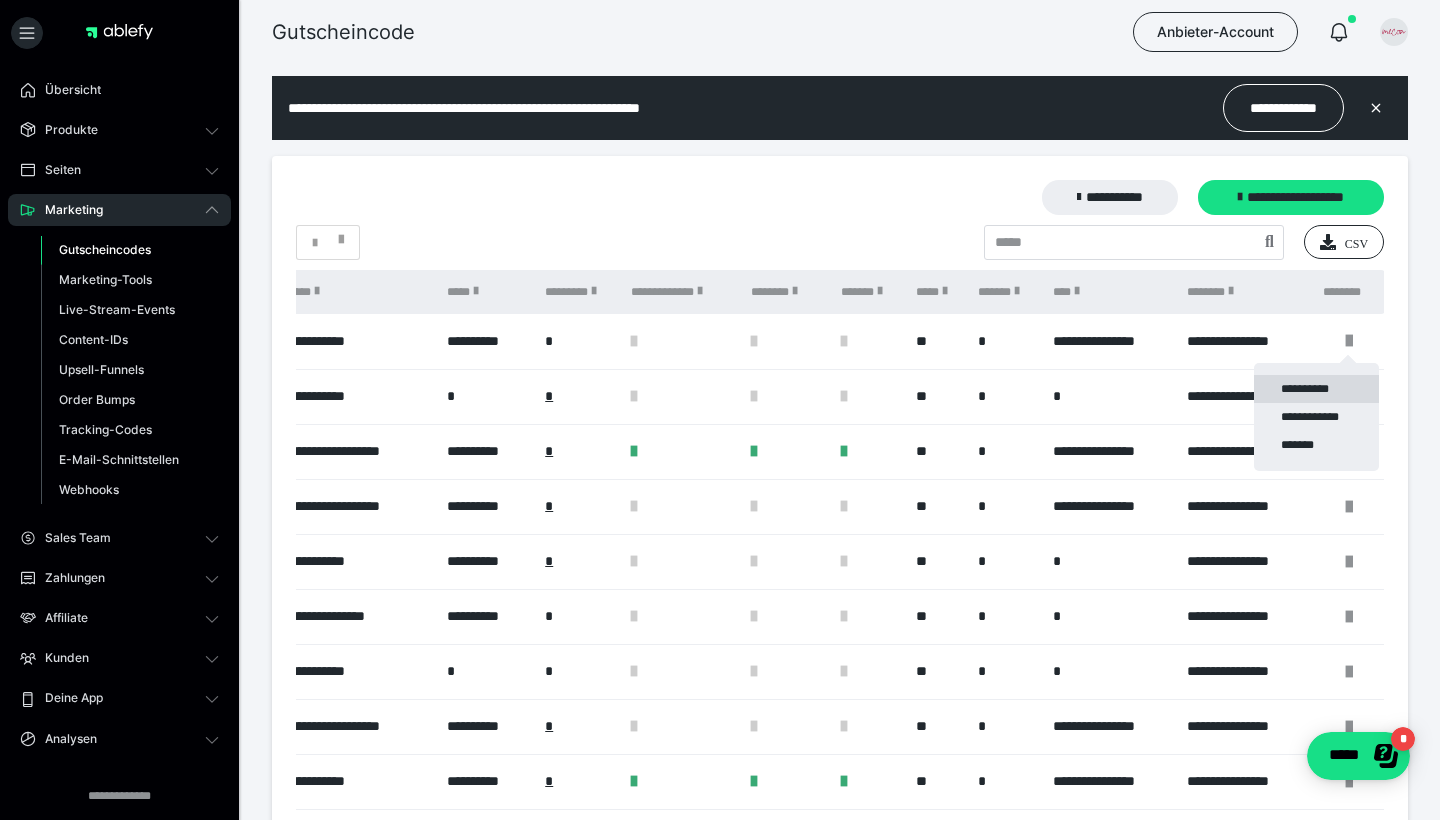 click on "**********" at bounding box center [1316, 389] 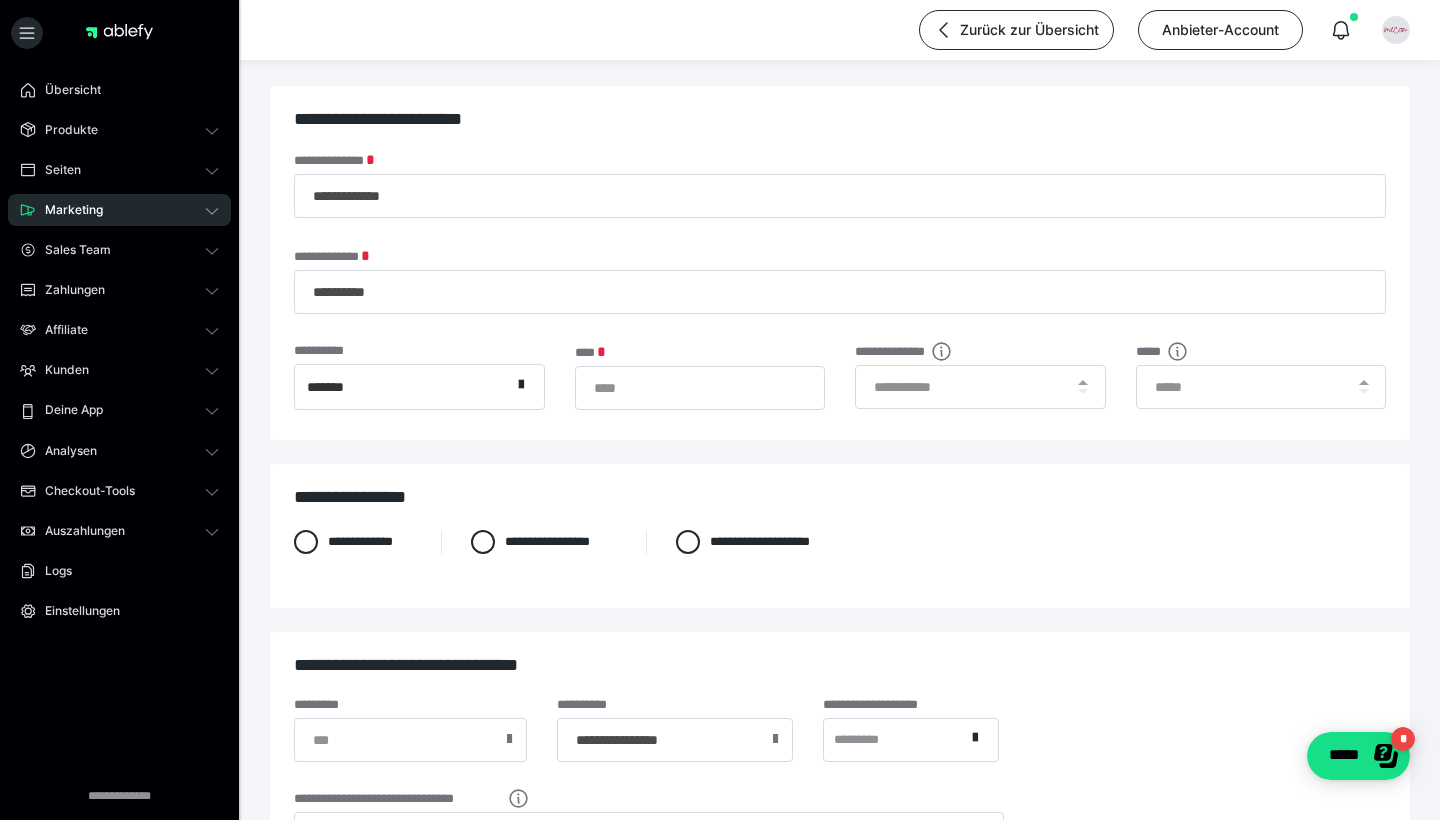 scroll, scrollTop: 3, scrollLeft: 0, axis: vertical 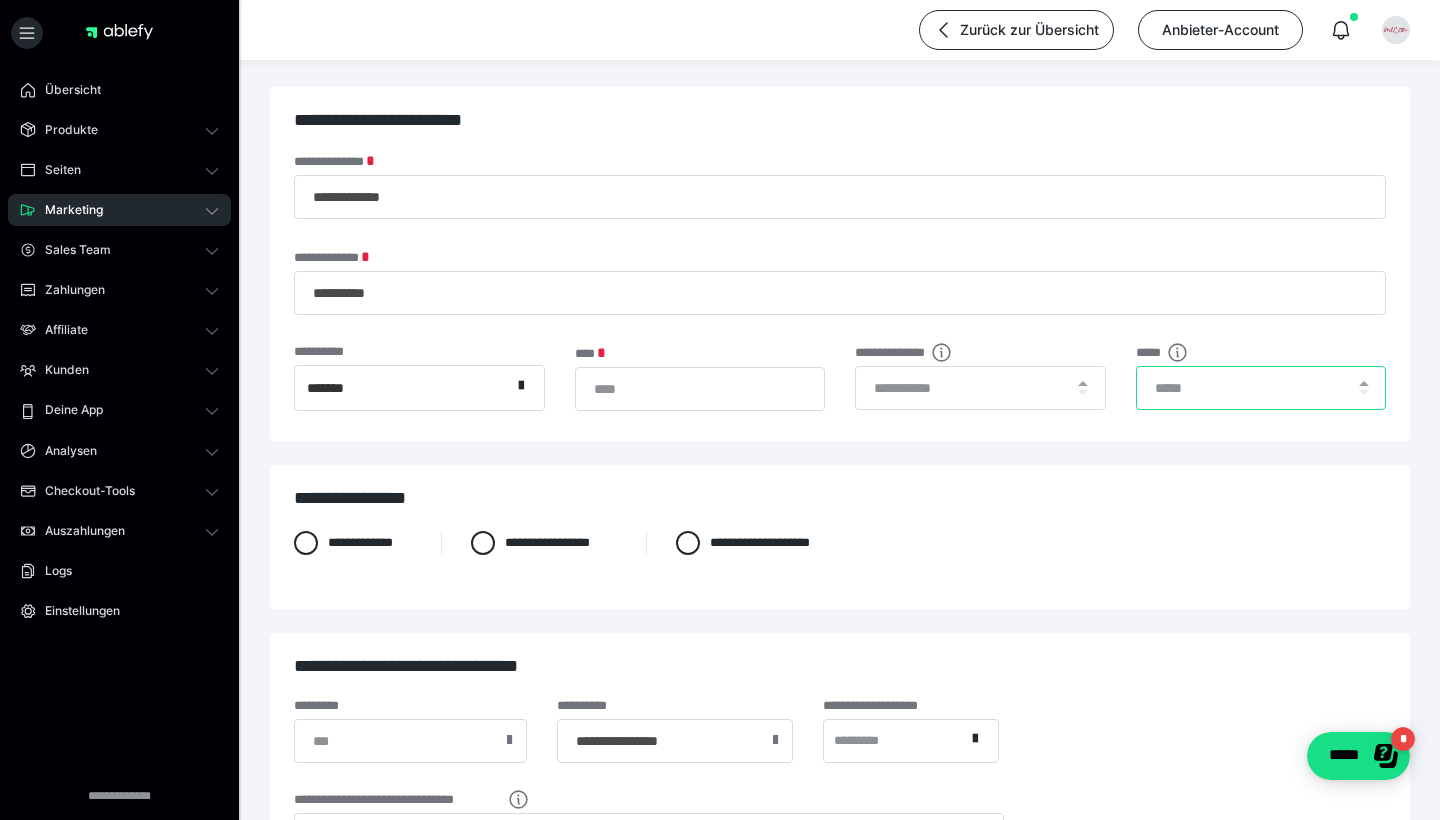 click at bounding box center [1261, 388] 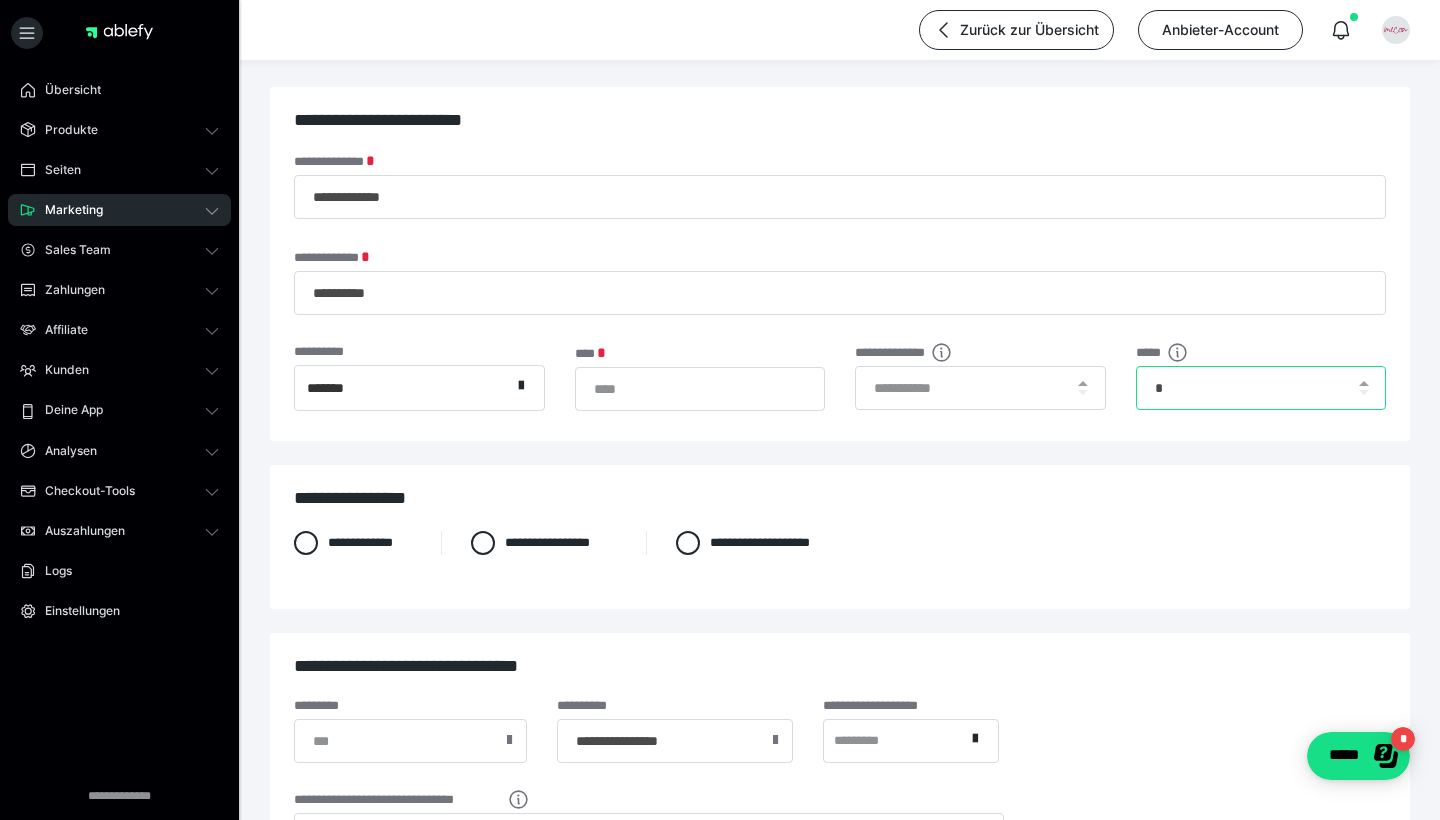 type on "*" 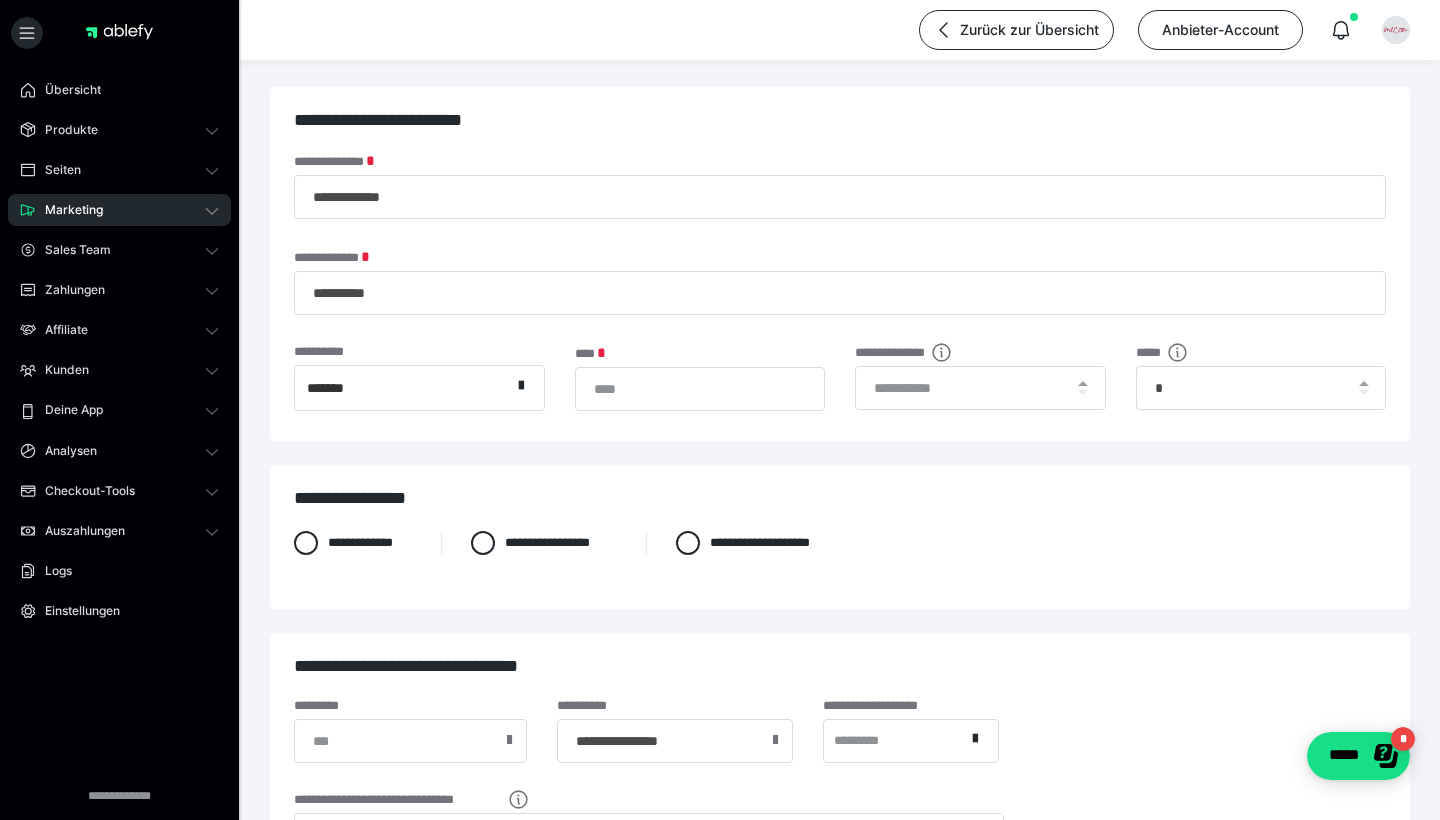 click on "**********" at bounding box center [840, 587] 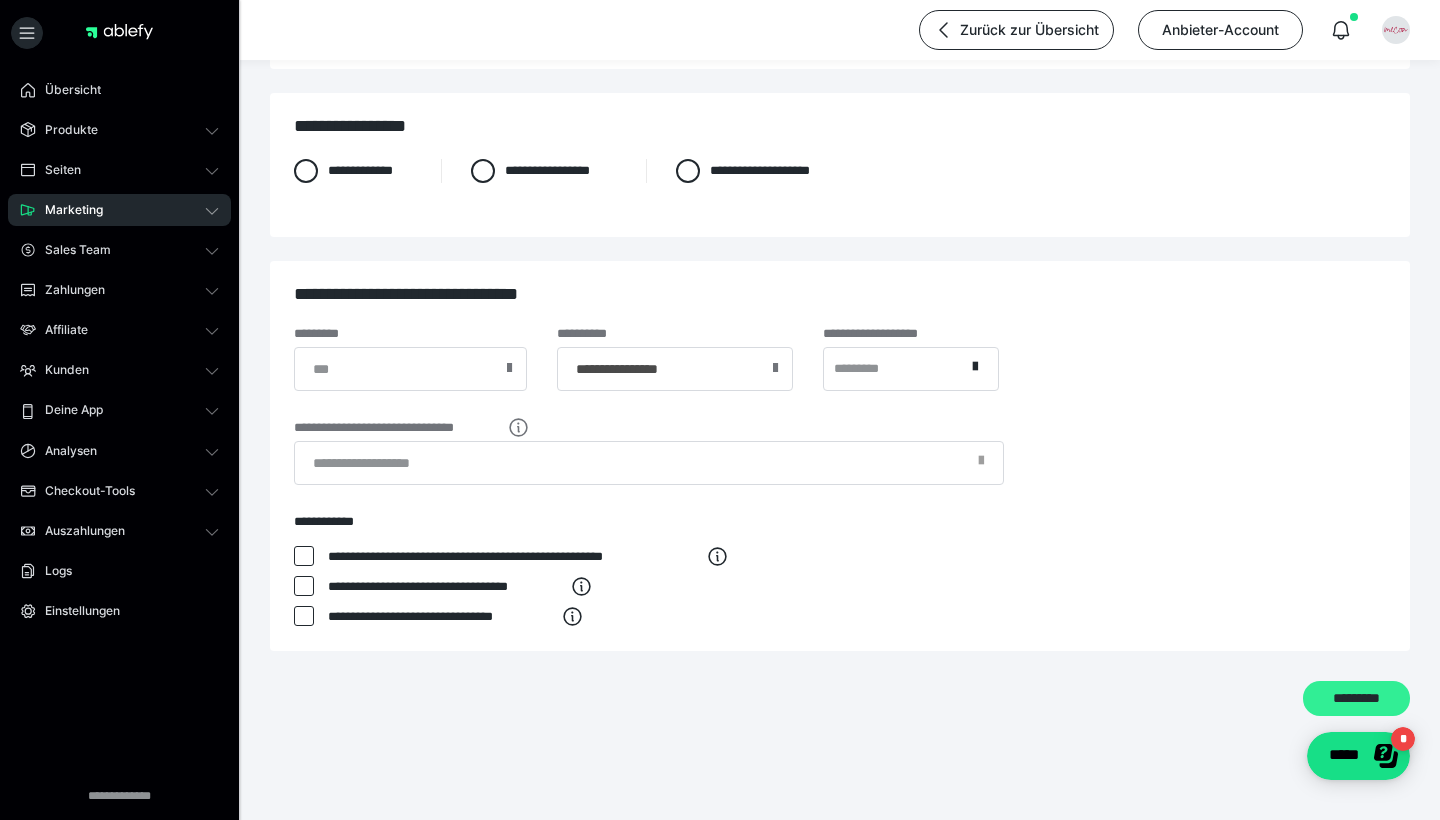 click on "*********" at bounding box center [1356, 698] 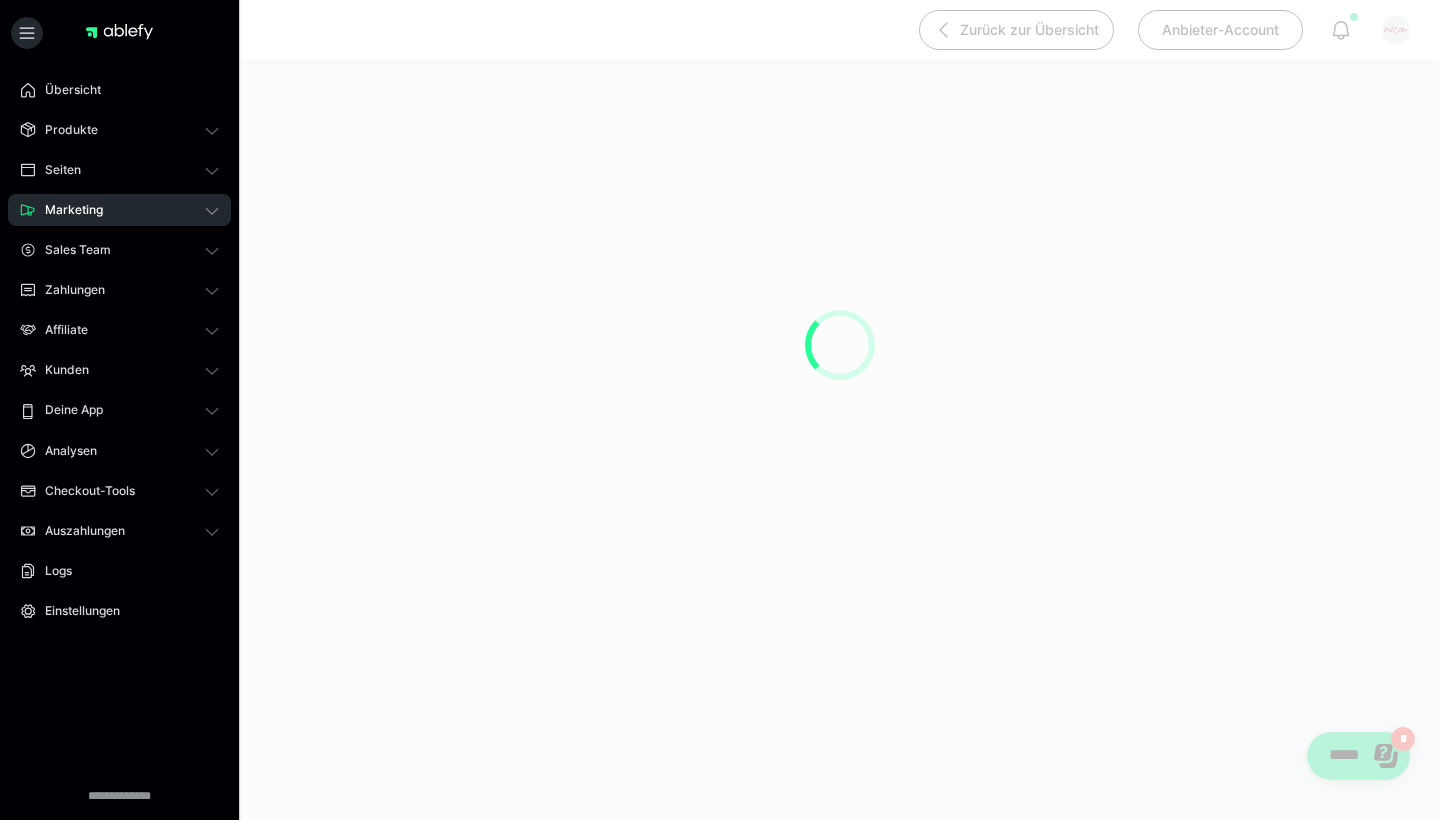 scroll, scrollTop: 190, scrollLeft: 0, axis: vertical 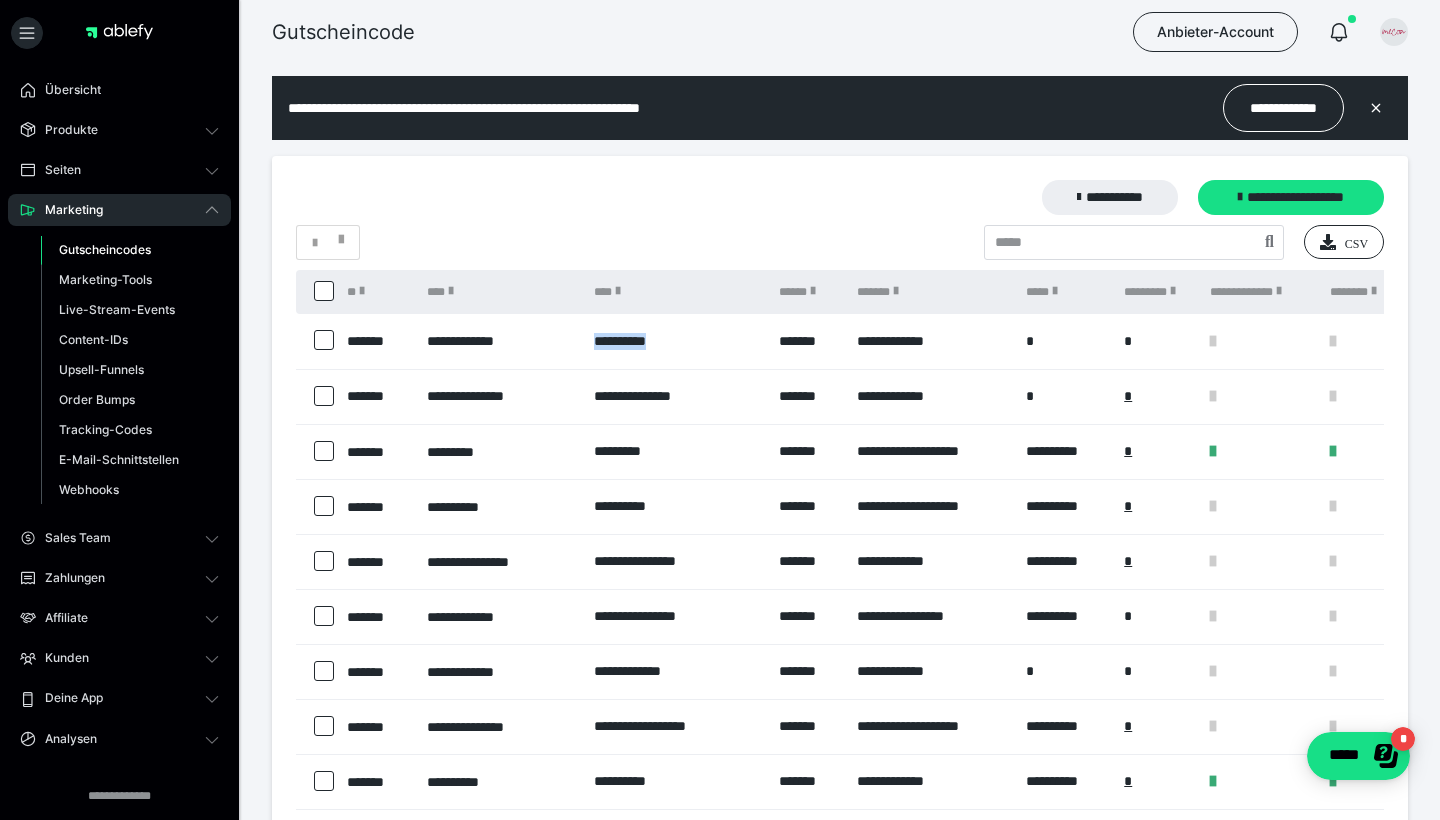 drag, startPoint x: 708, startPoint y: 338, endPoint x: 595, endPoint y: 339, distance: 113.004425 